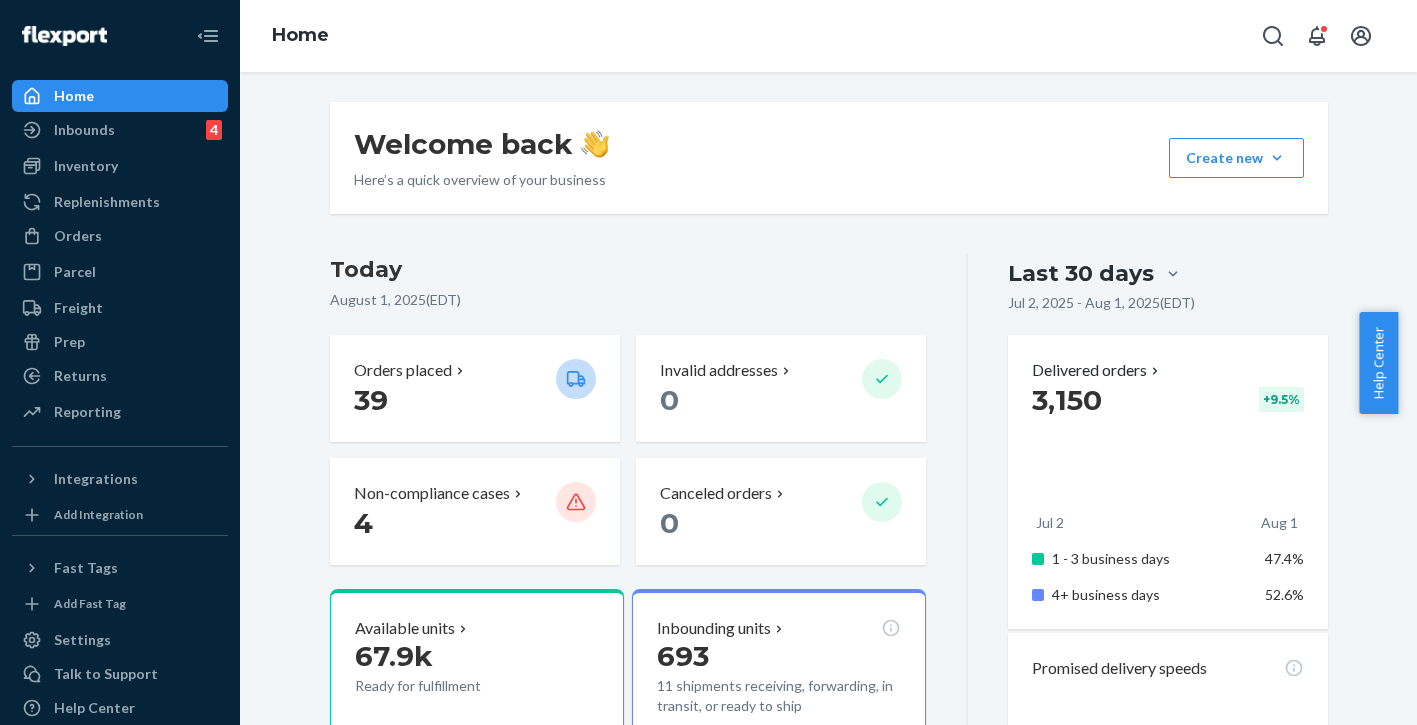 scroll, scrollTop: 0, scrollLeft: 0, axis: both 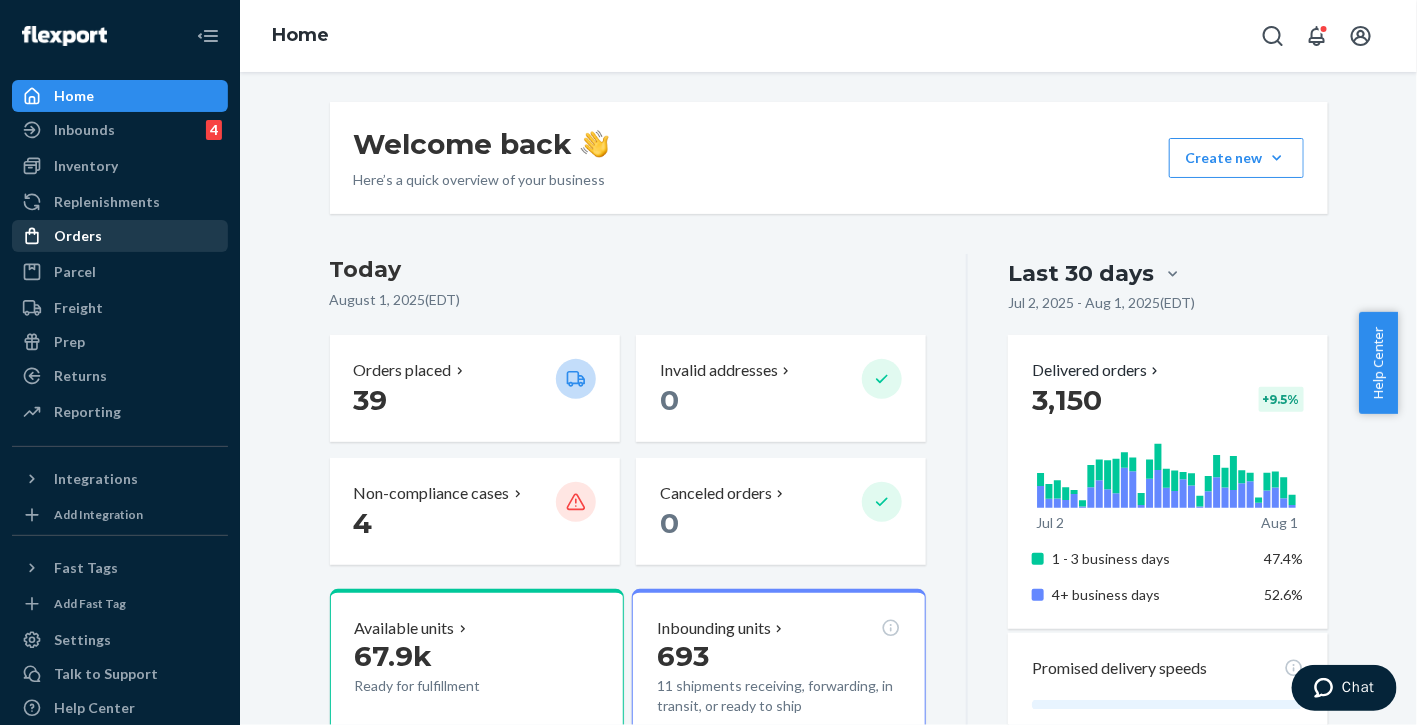 click on "Orders" at bounding box center [78, 236] 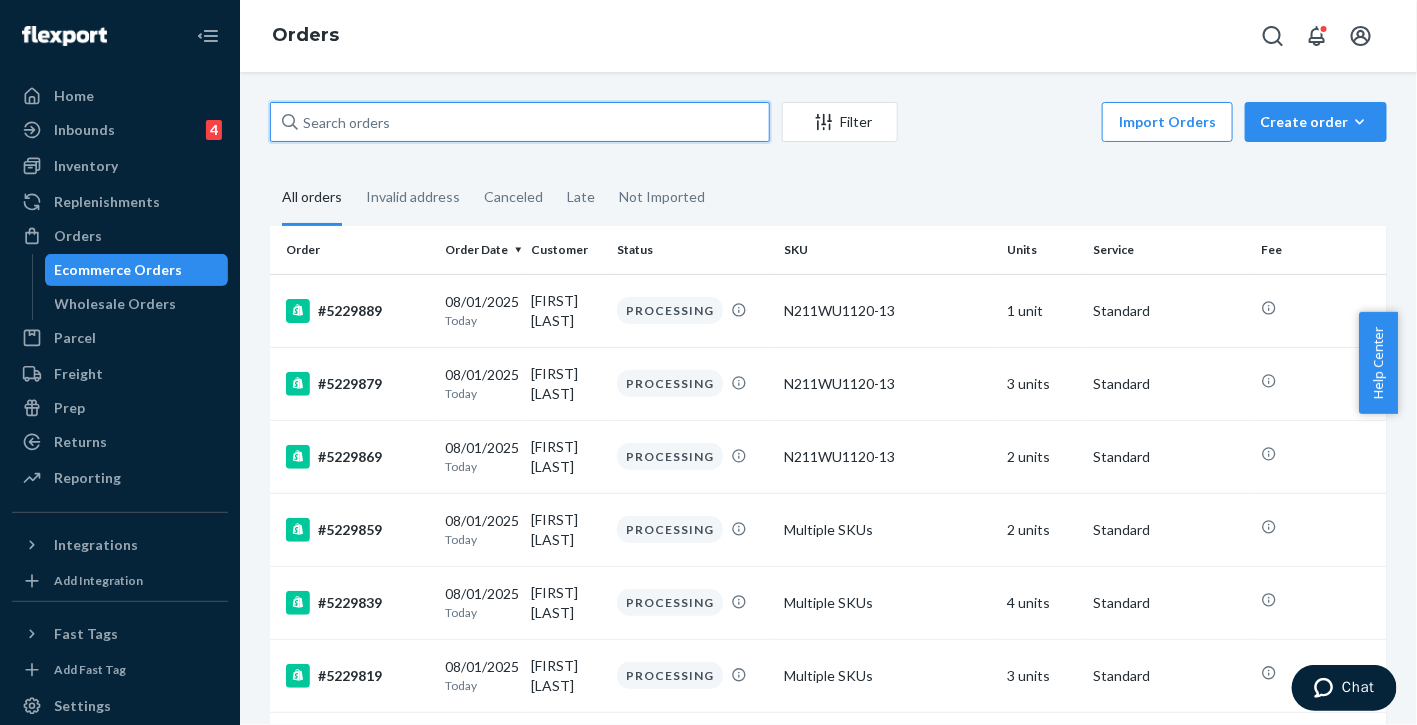 click at bounding box center [520, 122] 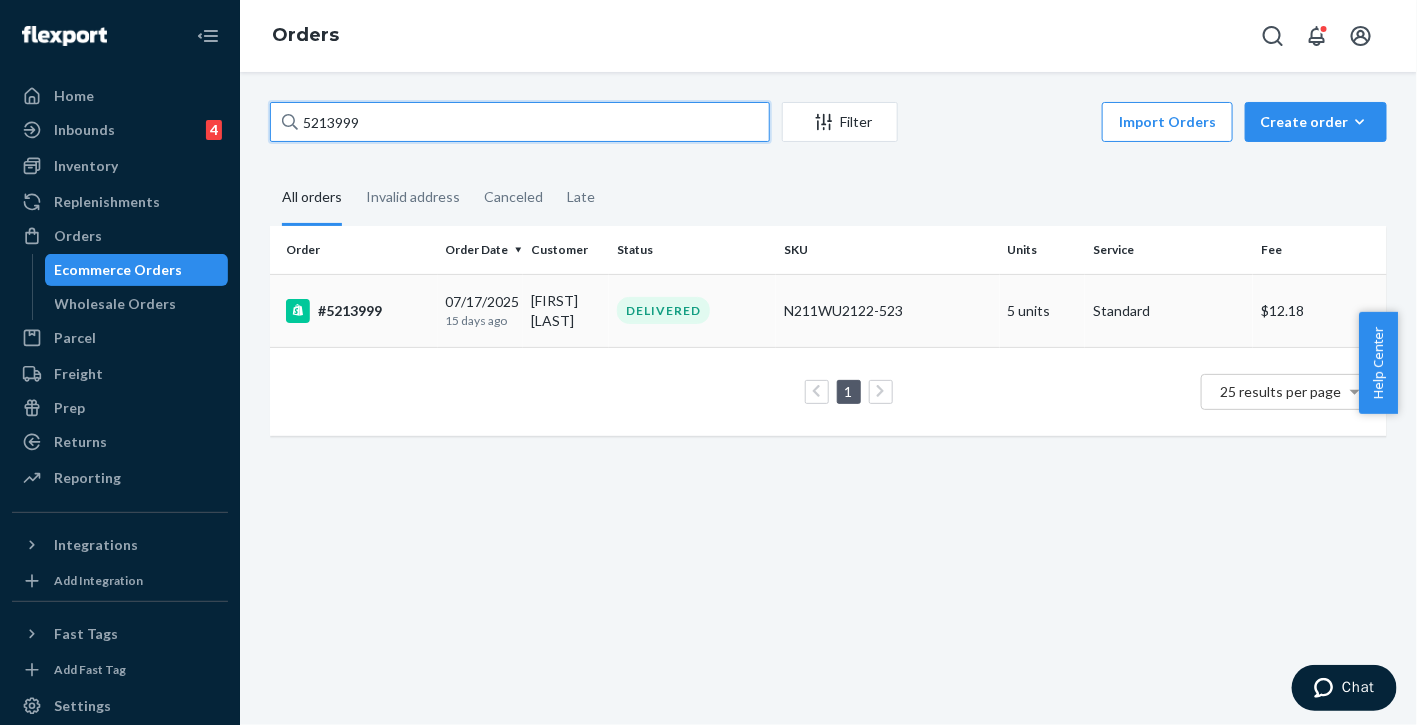 type on "5213999" 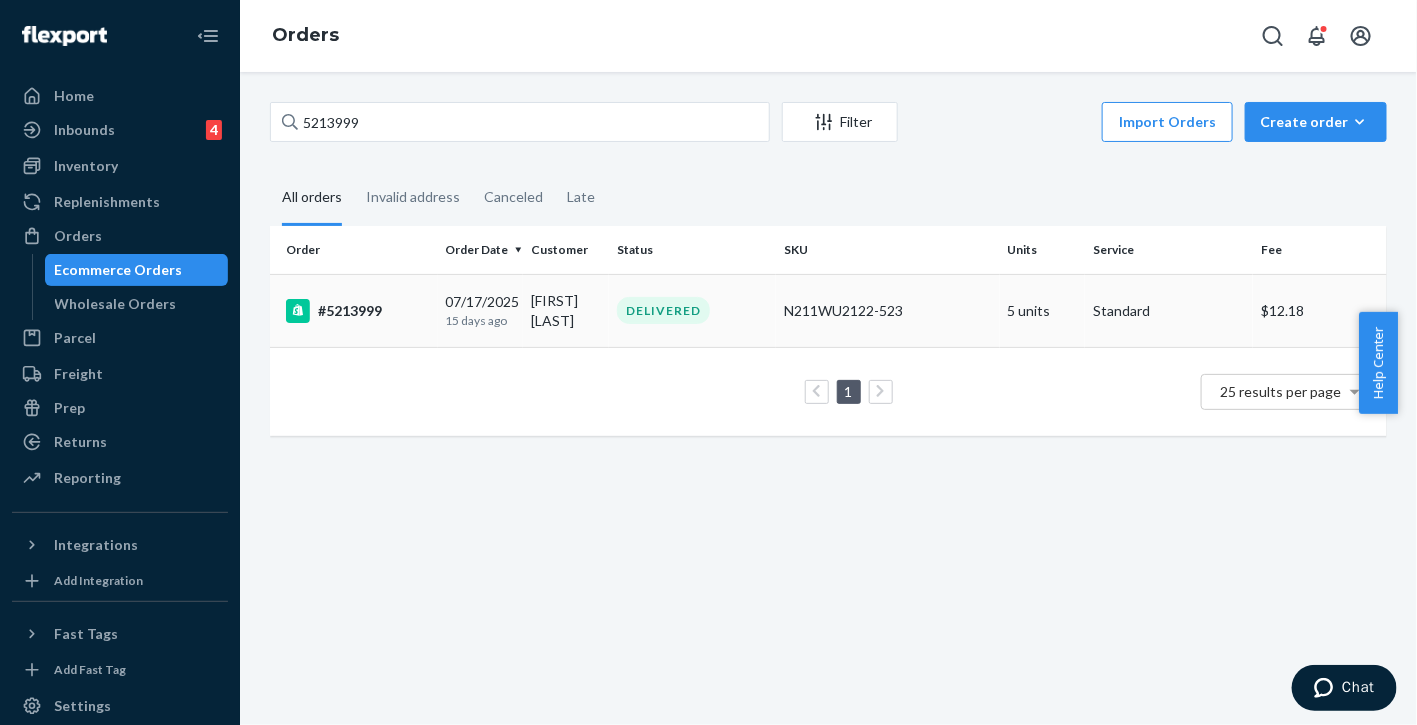 click on "#5213999" at bounding box center [358, 311] 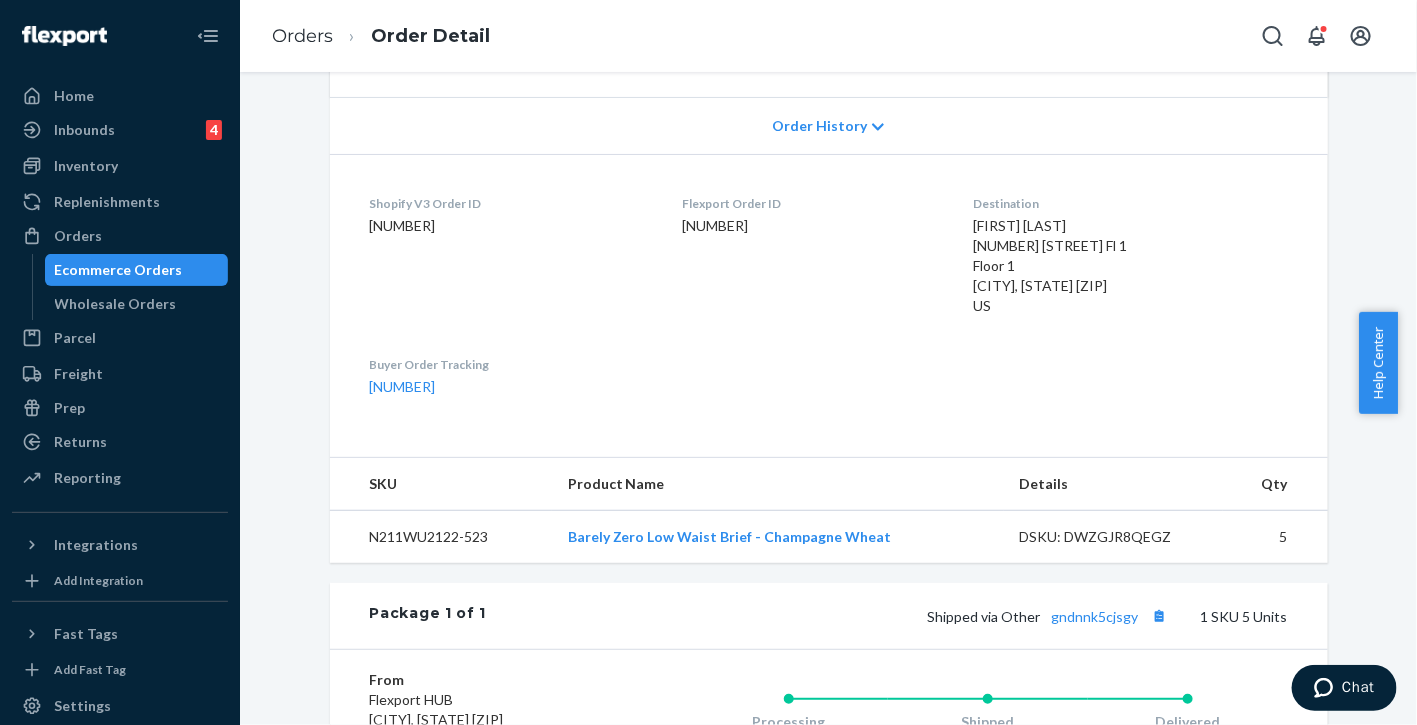 scroll, scrollTop: 512, scrollLeft: 0, axis: vertical 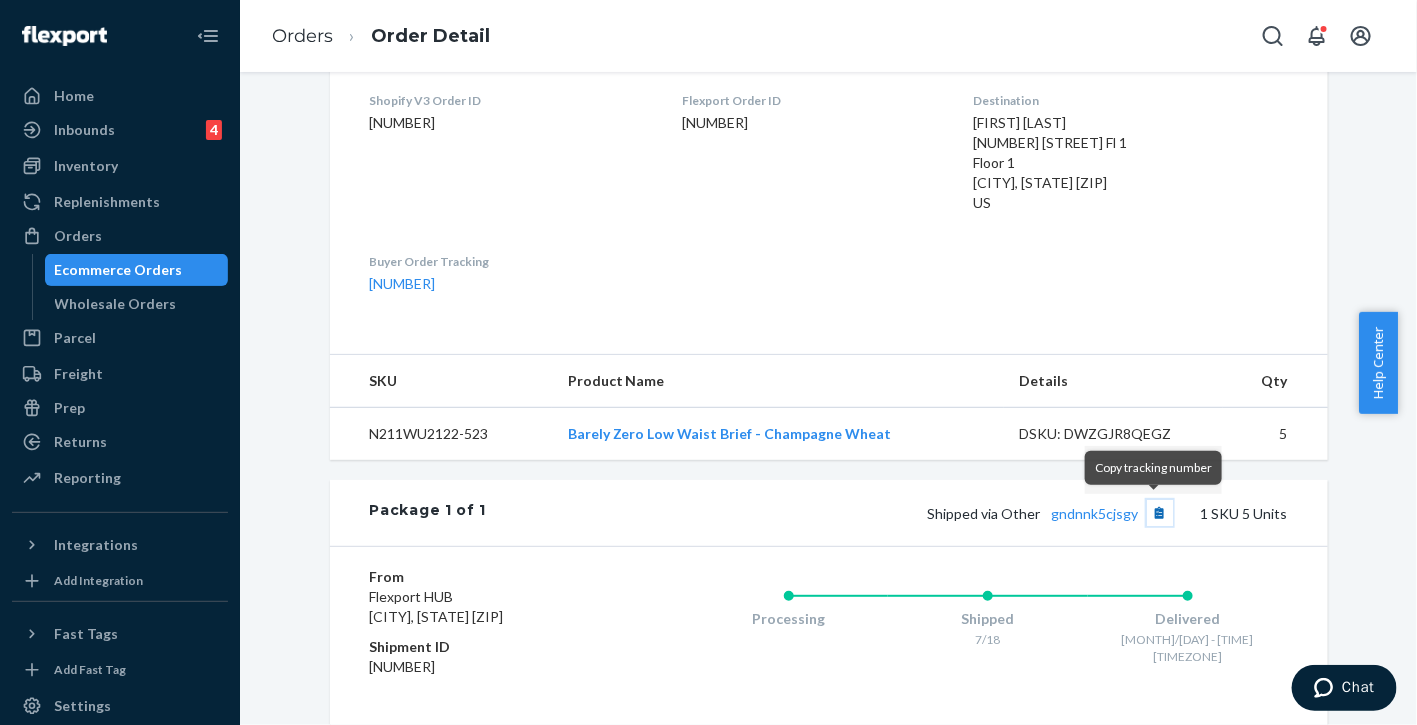 click at bounding box center (1160, 513) 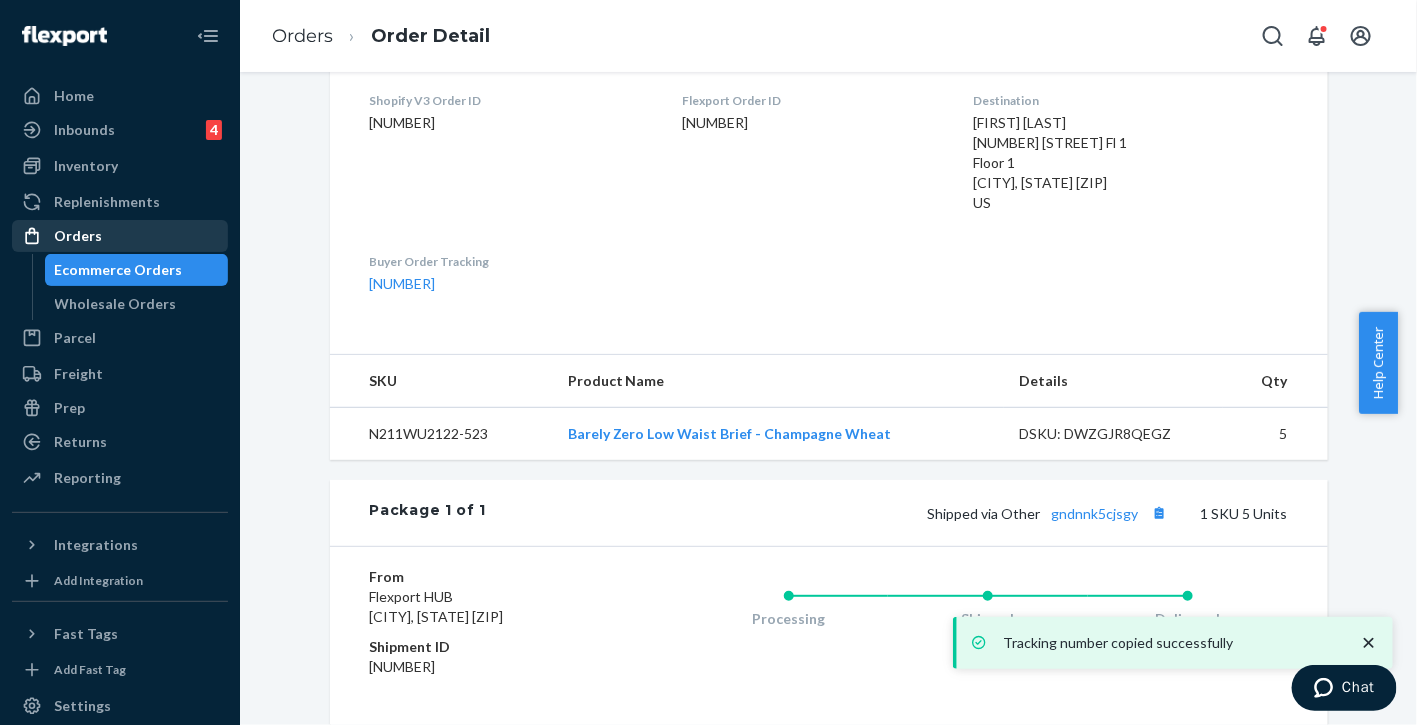 click on "Orders" at bounding box center (78, 236) 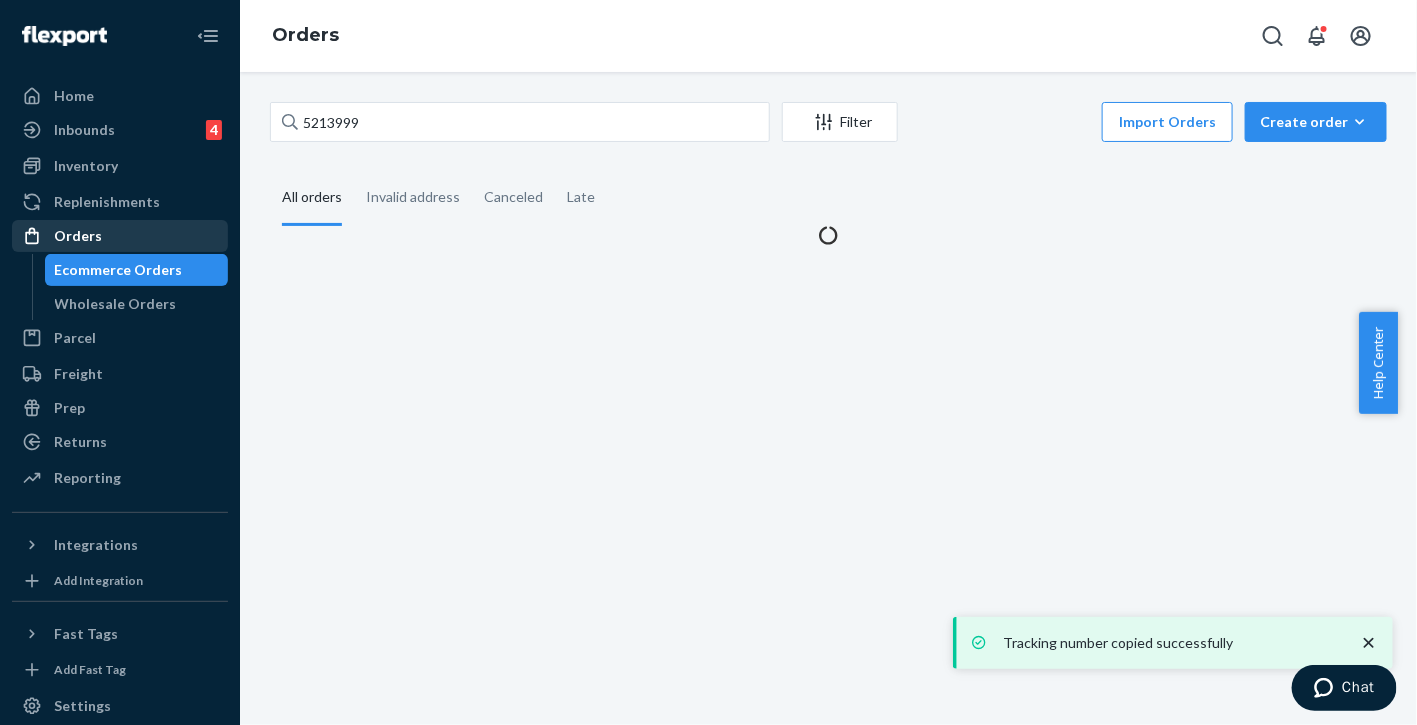 scroll, scrollTop: 0, scrollLeft: 0, axis: both 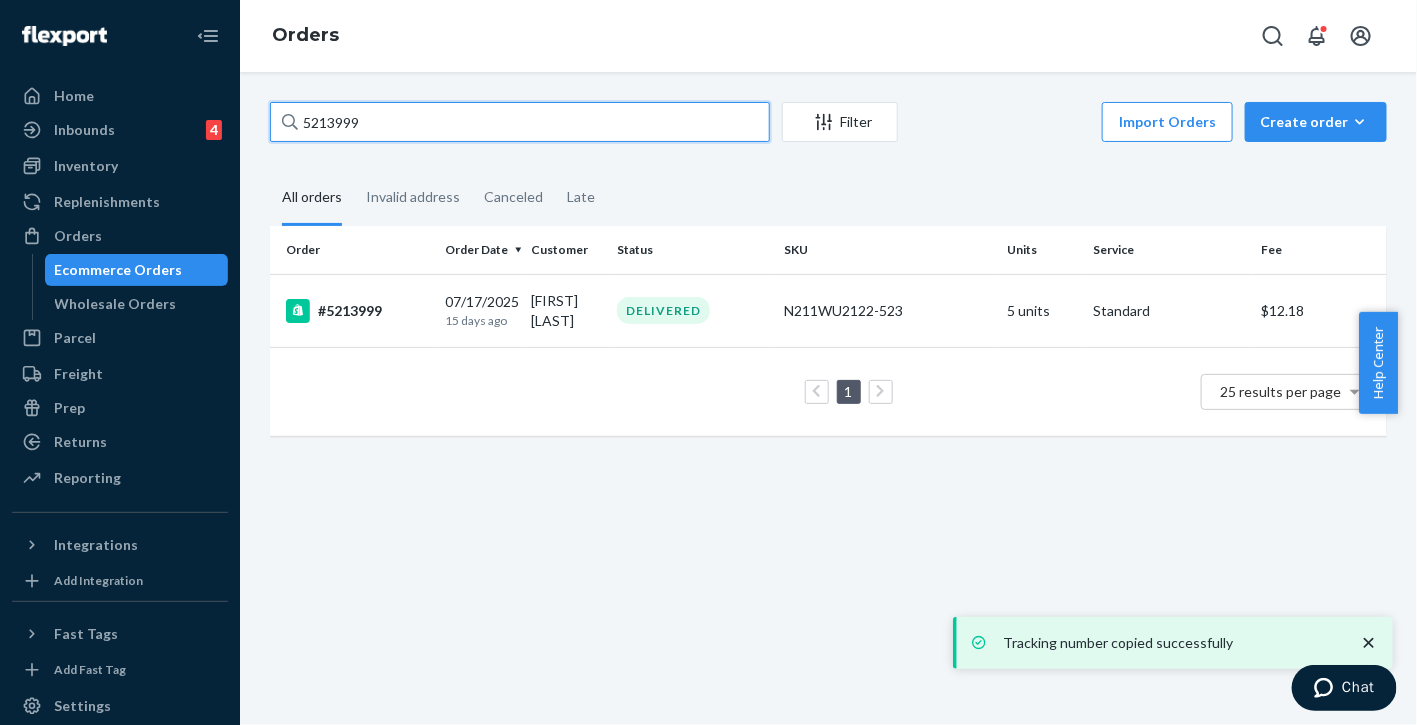click on "5213999" at bounding box center (520, 122) 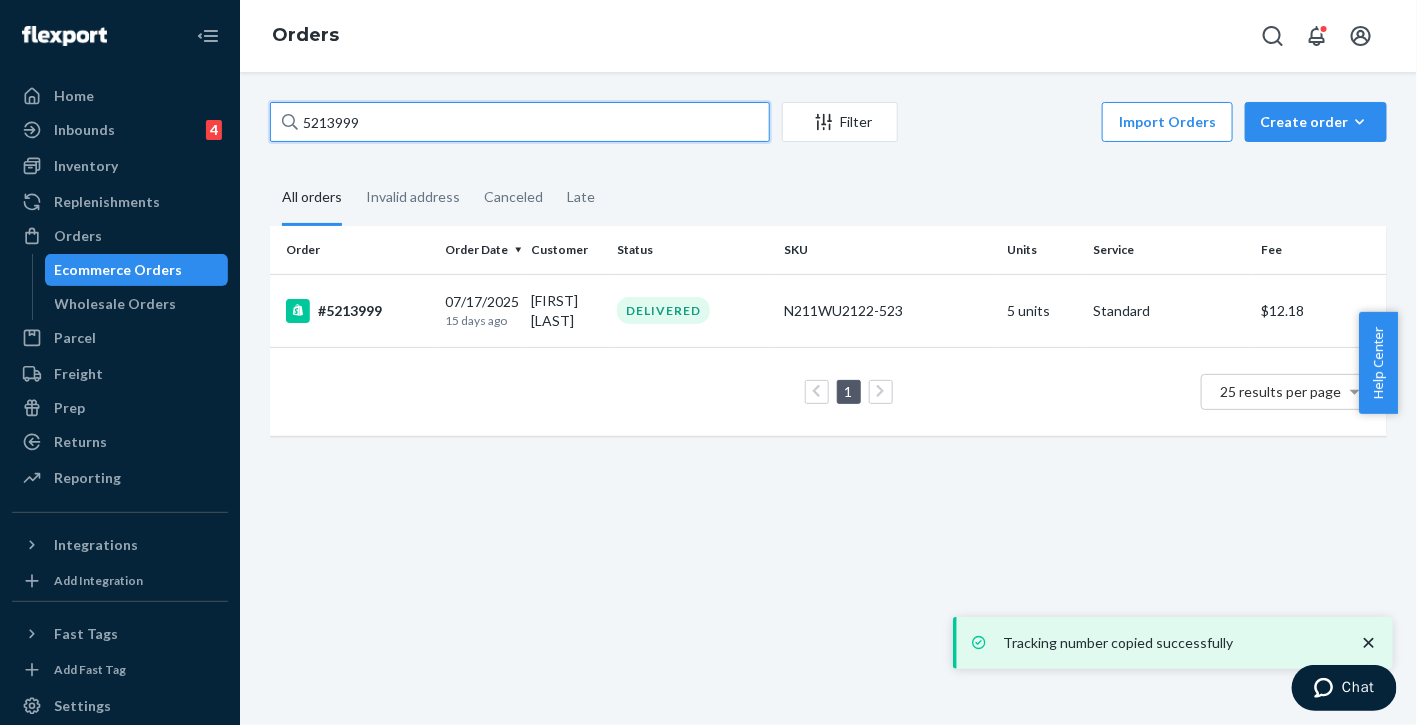 click on "5213999" at bounding box center (520, 122) 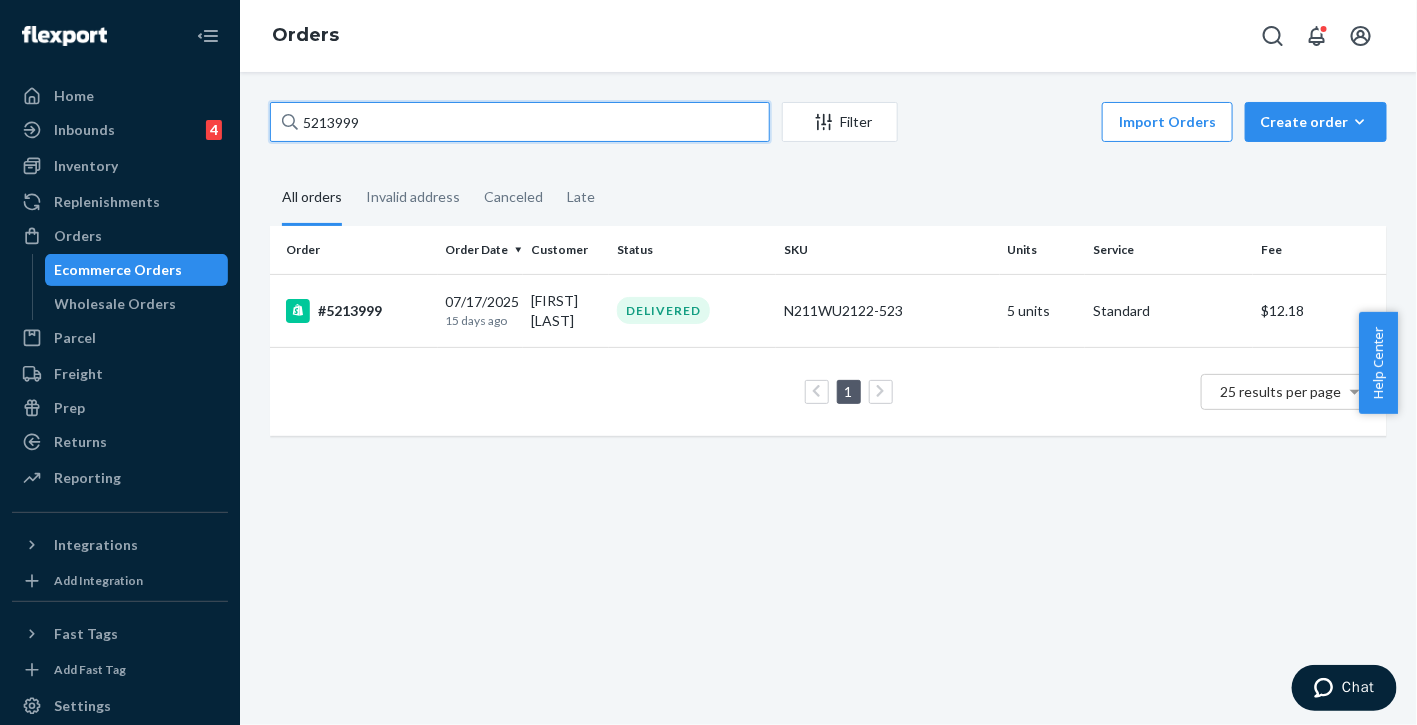 click on "5213999" at bounding box center (520, 122) 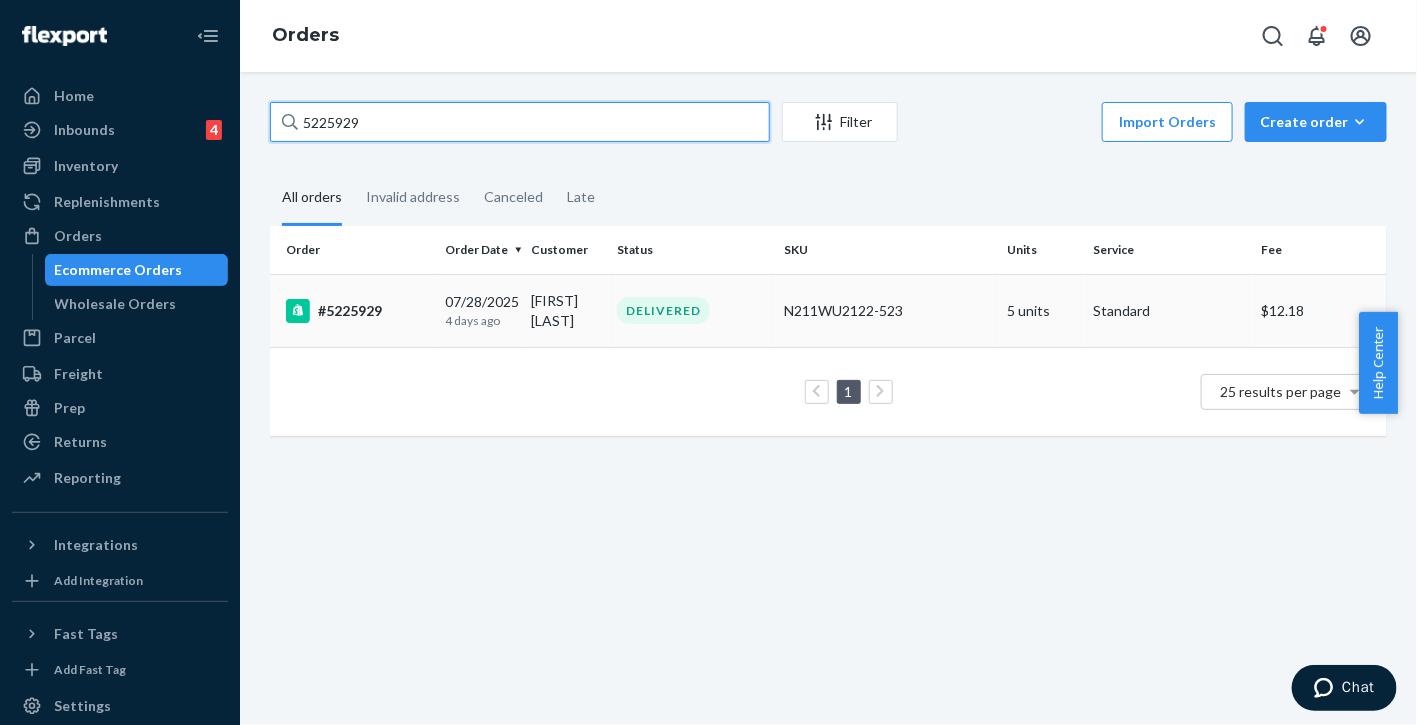 type on "5225929" 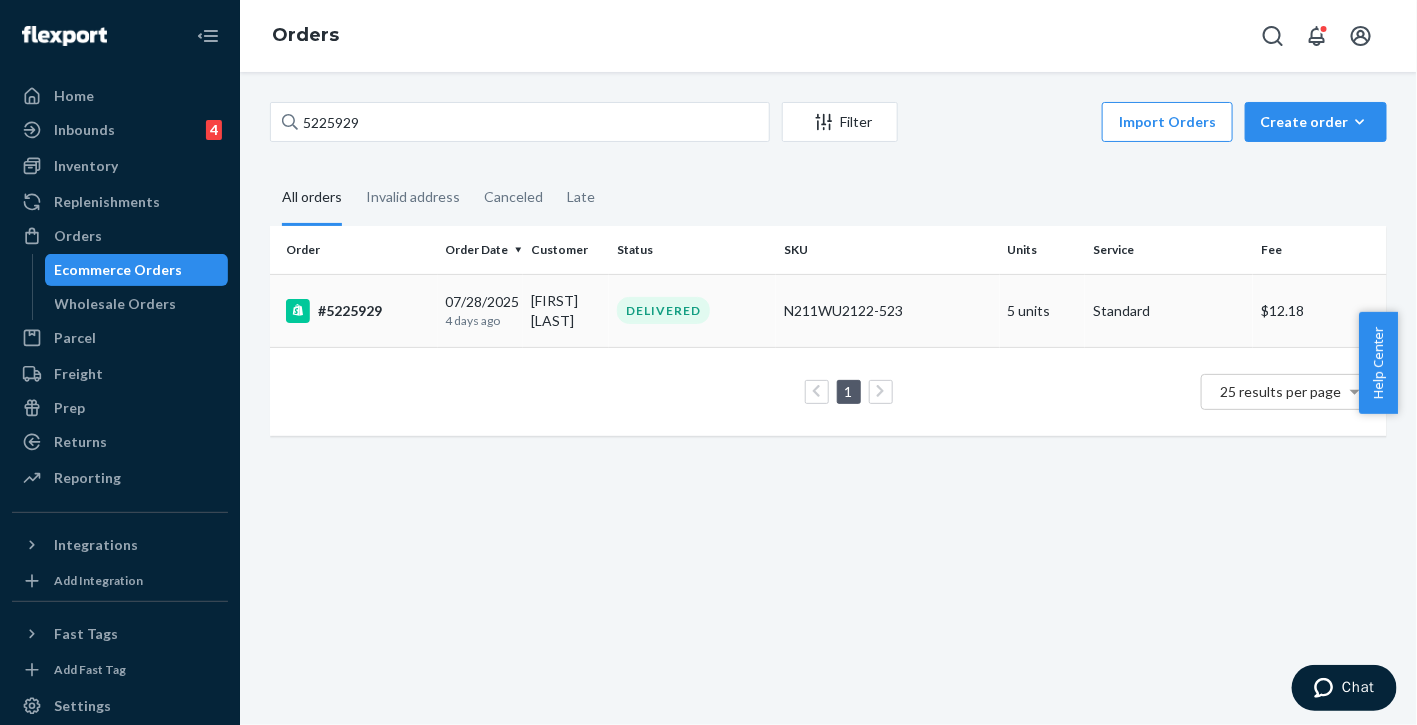 click on "#5225929" at bounding box center (358, 311) 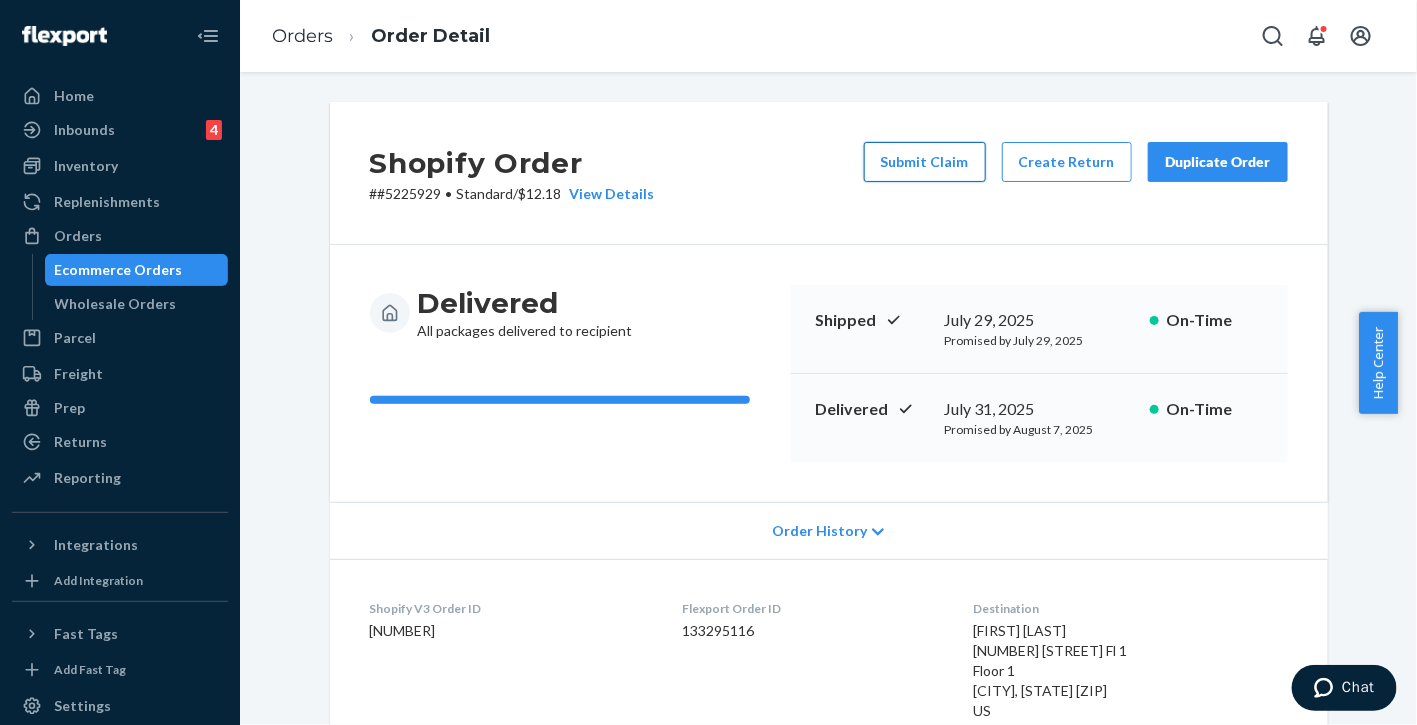 click on "Submit Claim" at bounding box center (925, 162) 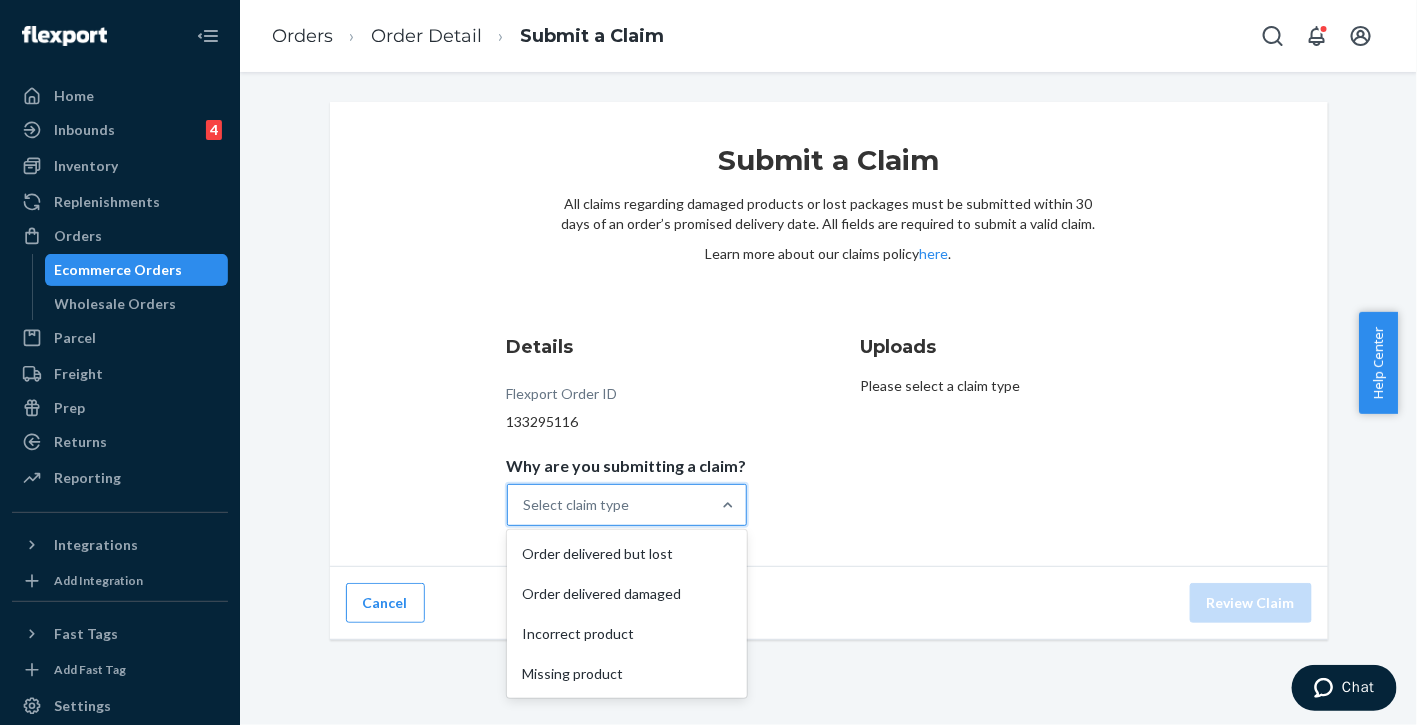 click on "Select claim type" at bounding box center [609, 505] 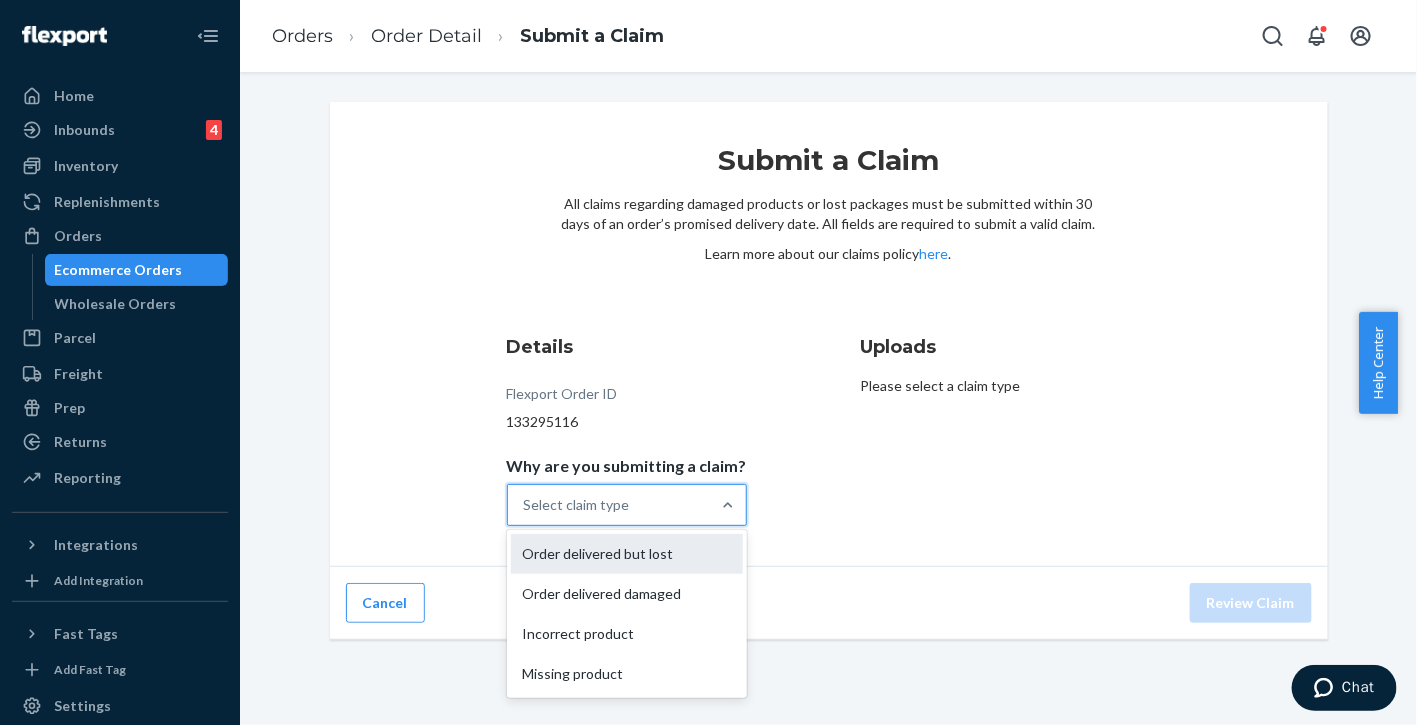 click on "Order delivered but lost" at bounding box center [627, 554] 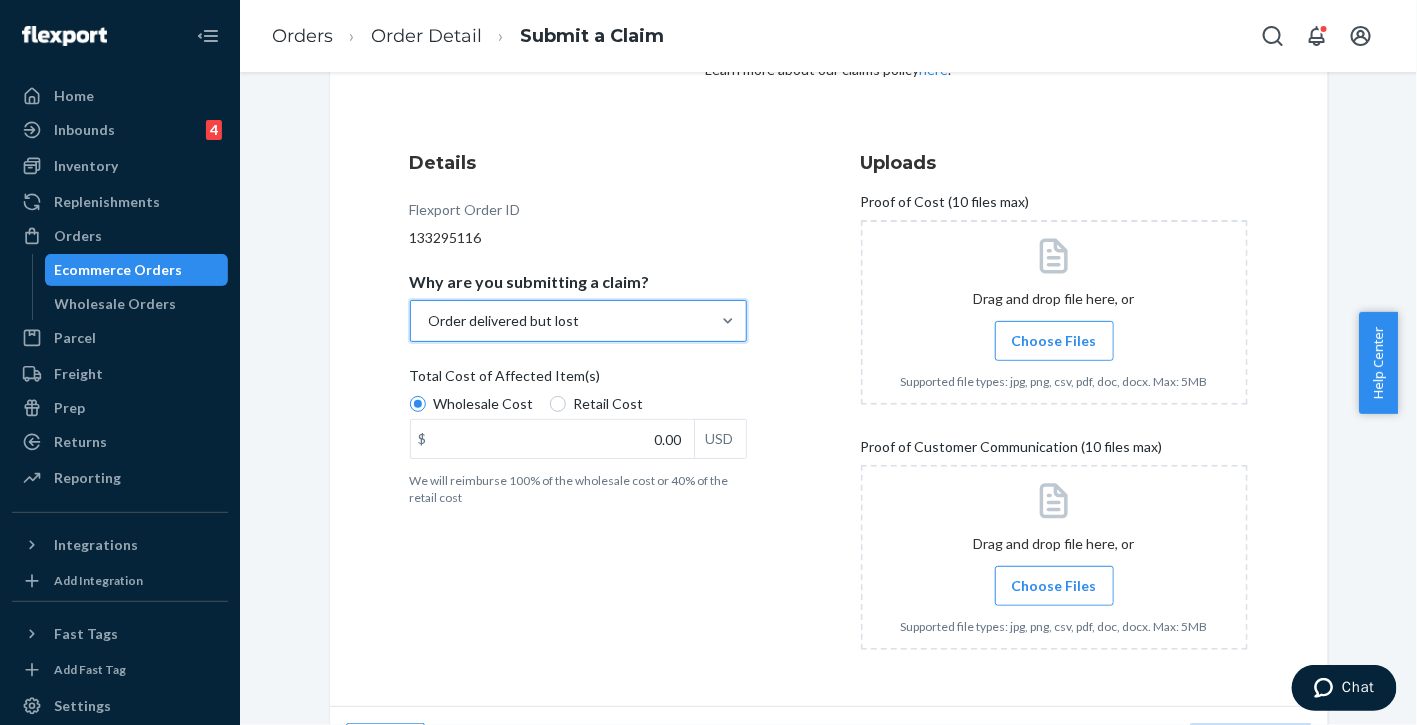 scroll, scrollTop: 185, scrollLeft: 0, axis: vertical 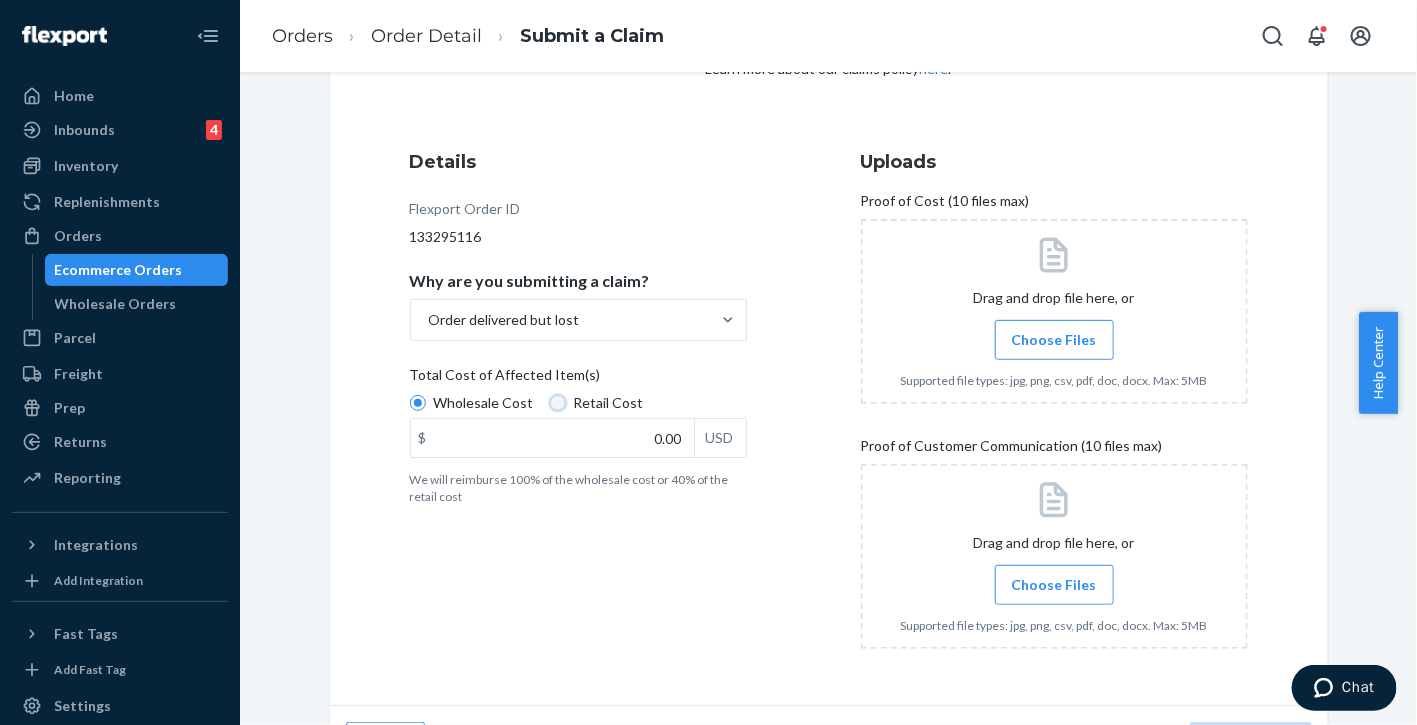 click on "Retail Cost" at bounding box center [558, 403] 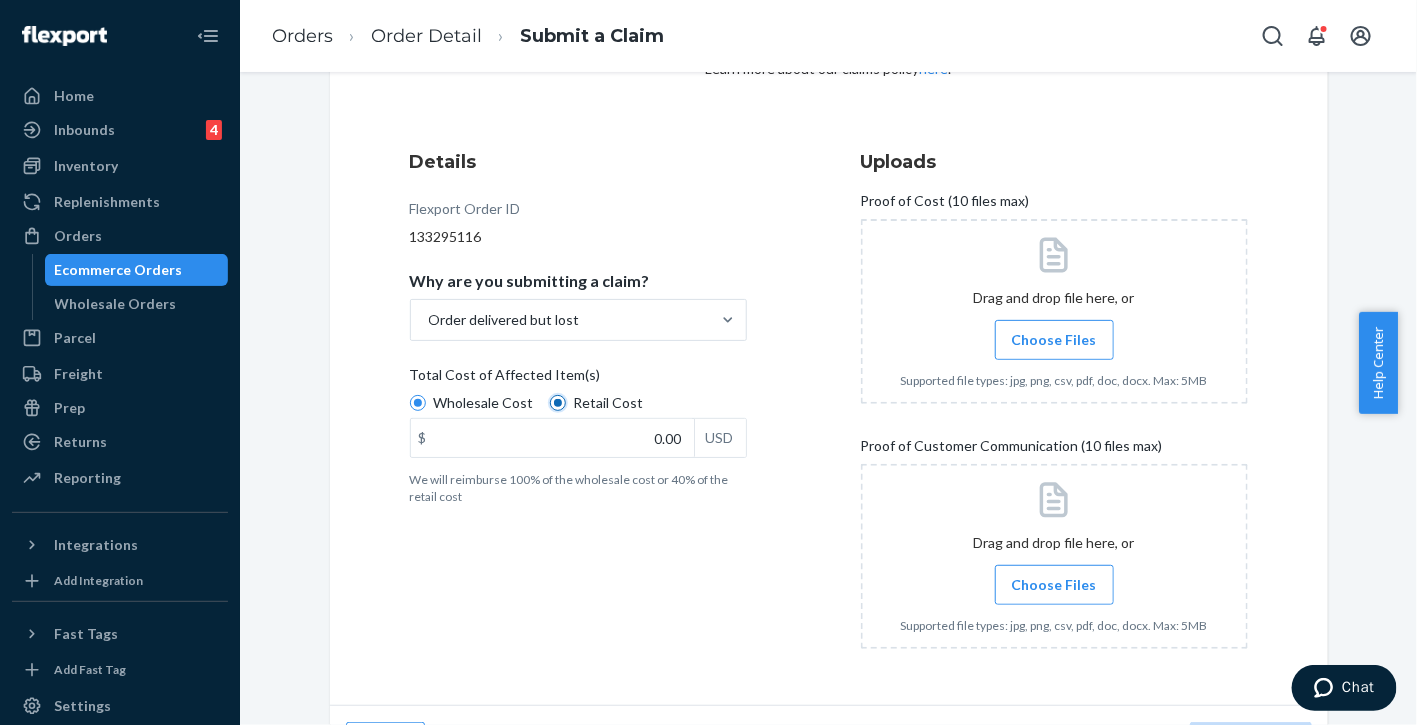 radio on "true" 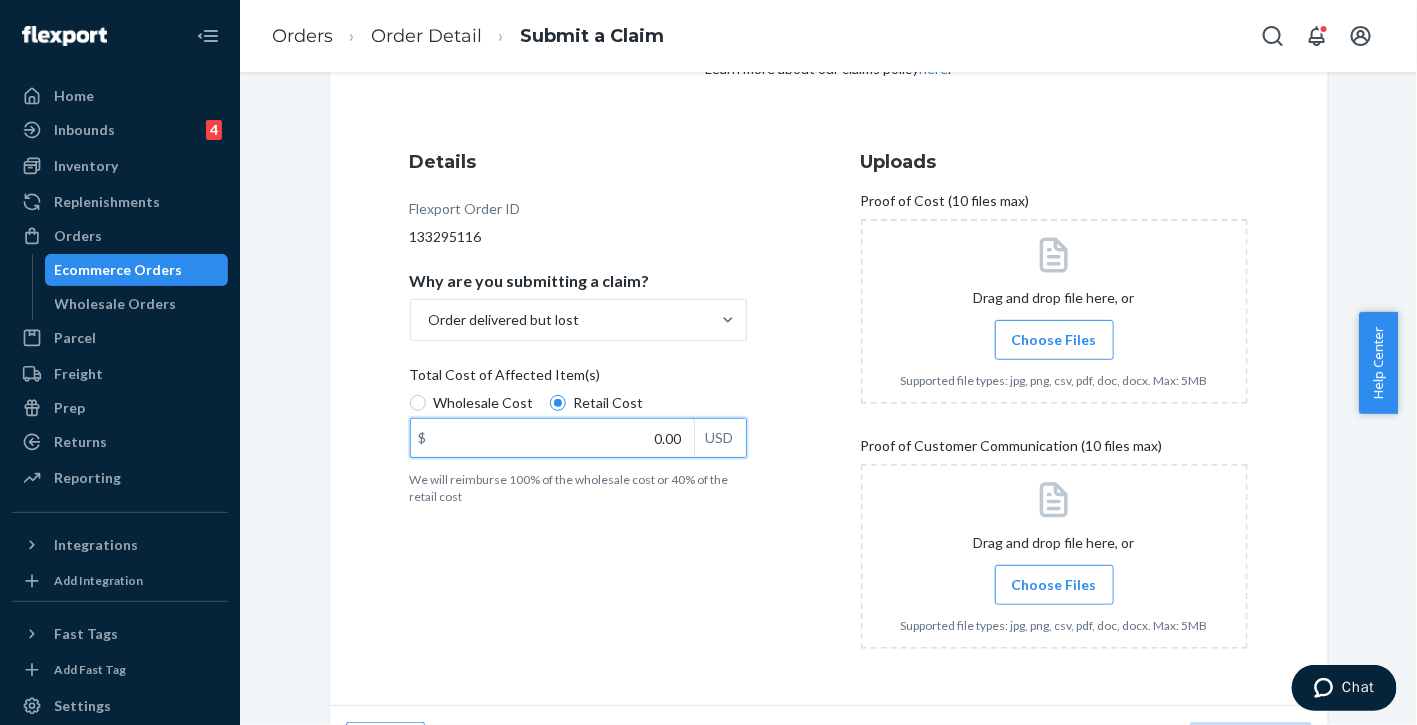 click on "0.00" at bounding box center (552, 438) 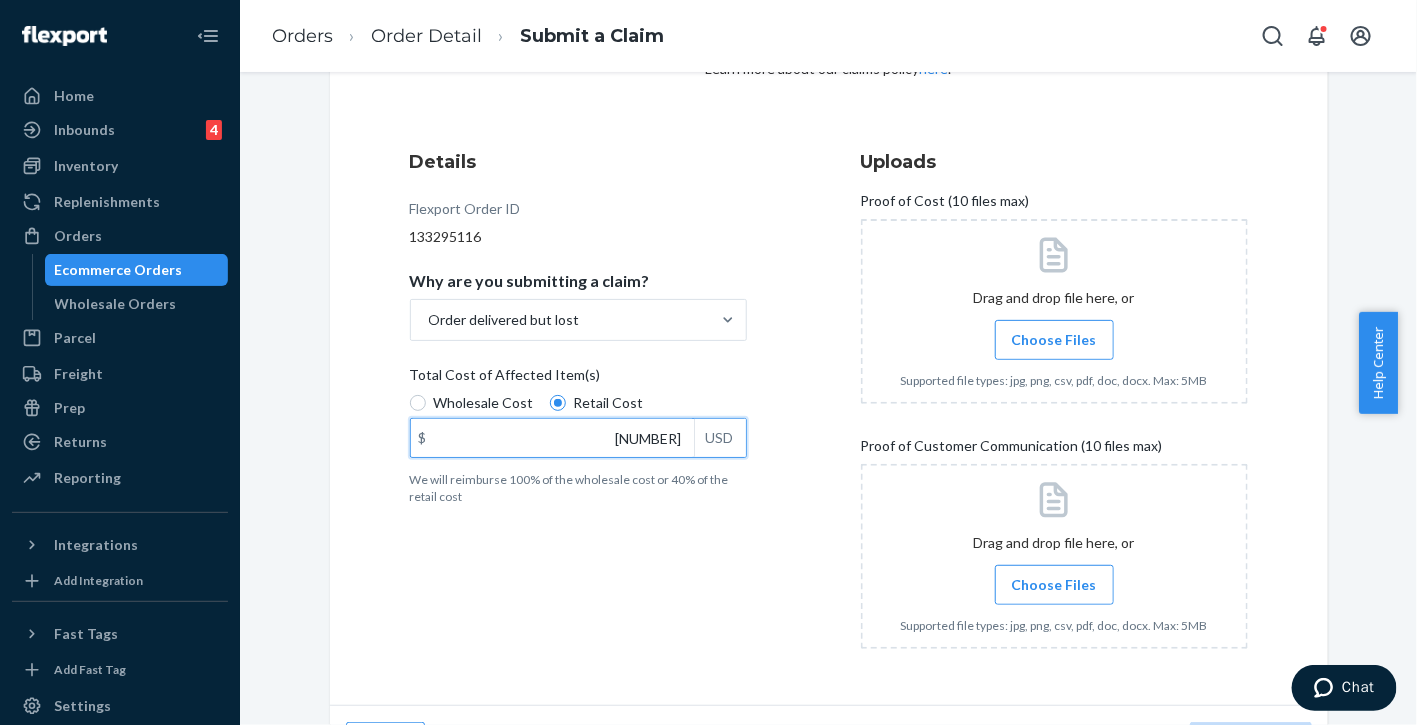 type on "[NUMBER]" 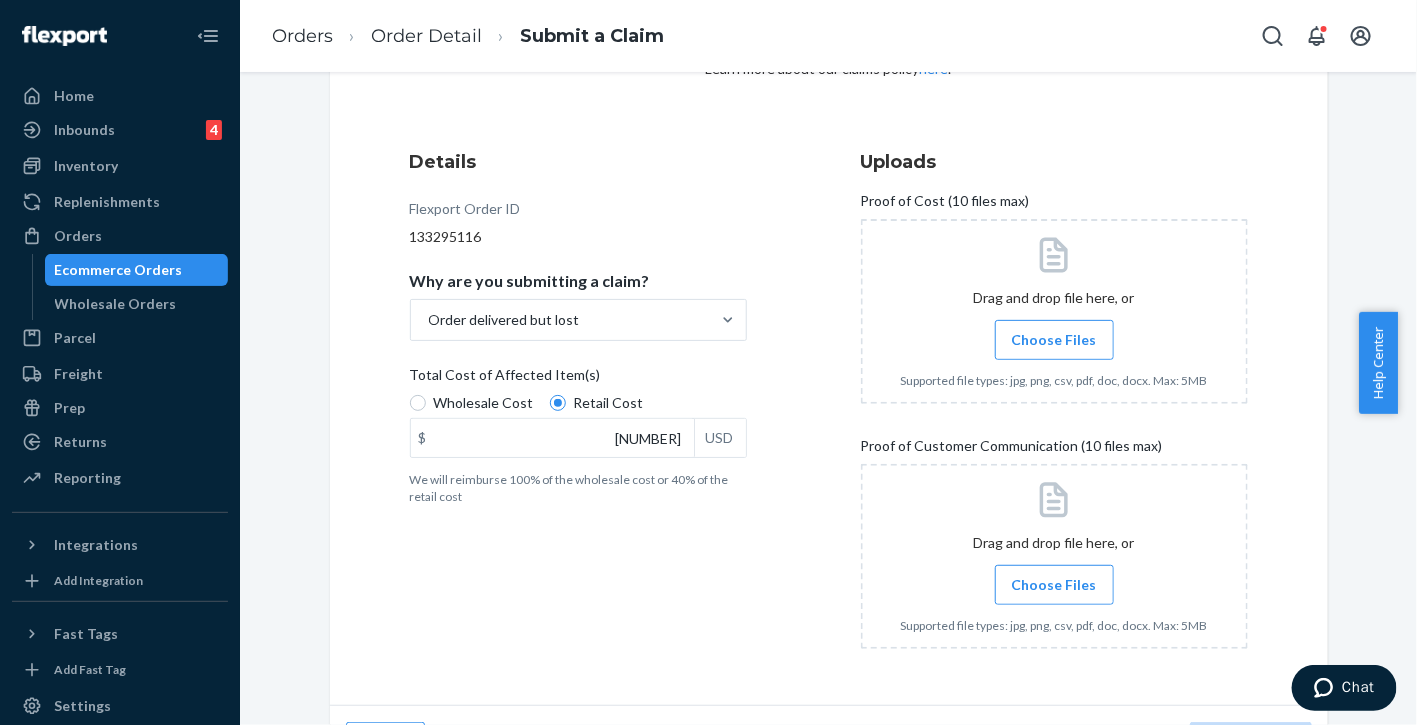 click on "Details Flexport Order ID 133295116 Why are you submitting a claim? Order delivered but lost Total Cost of Affected Item(s) Wholesale Cost Retail Cost $ 75.00 USD We will reimburse 100% of the wholesale cost or 40% of the retail cost" at bounding box center [603, 407] 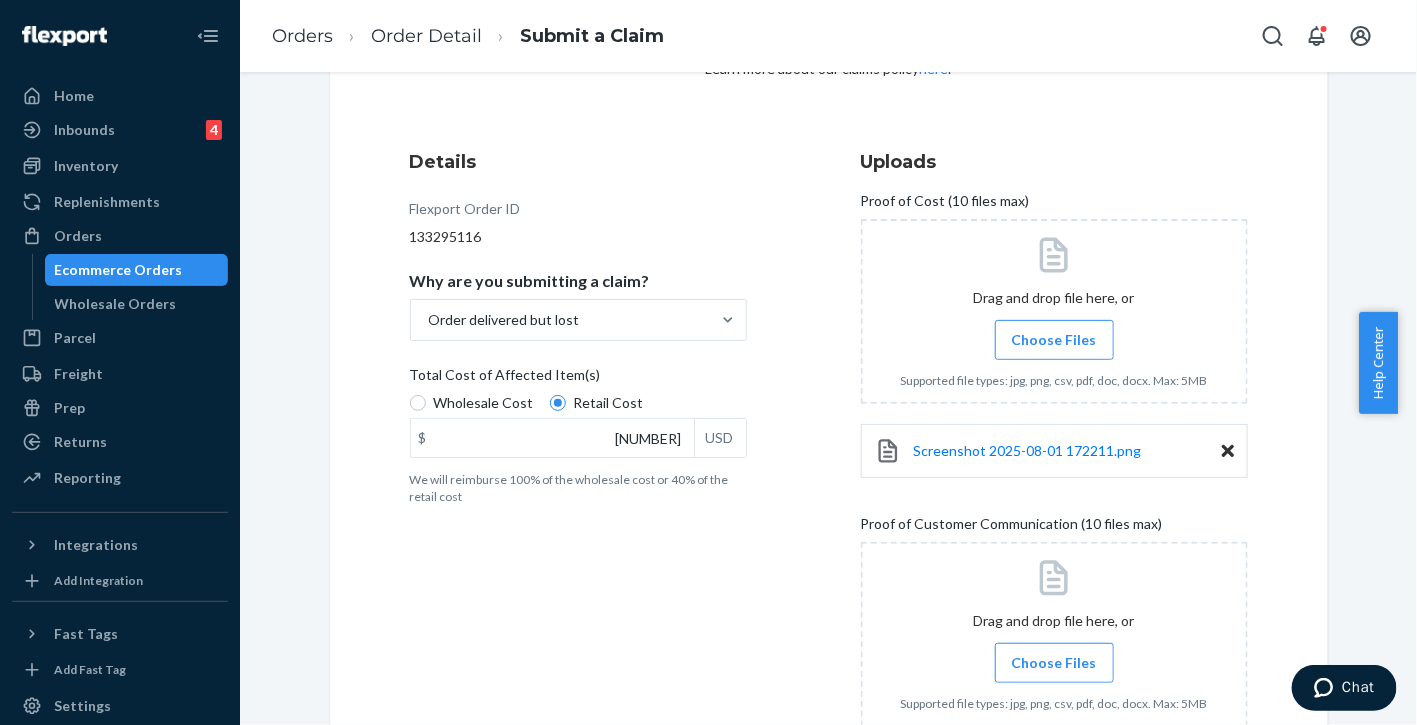 click on "Choose Files" at bounding box center (1054, 663) 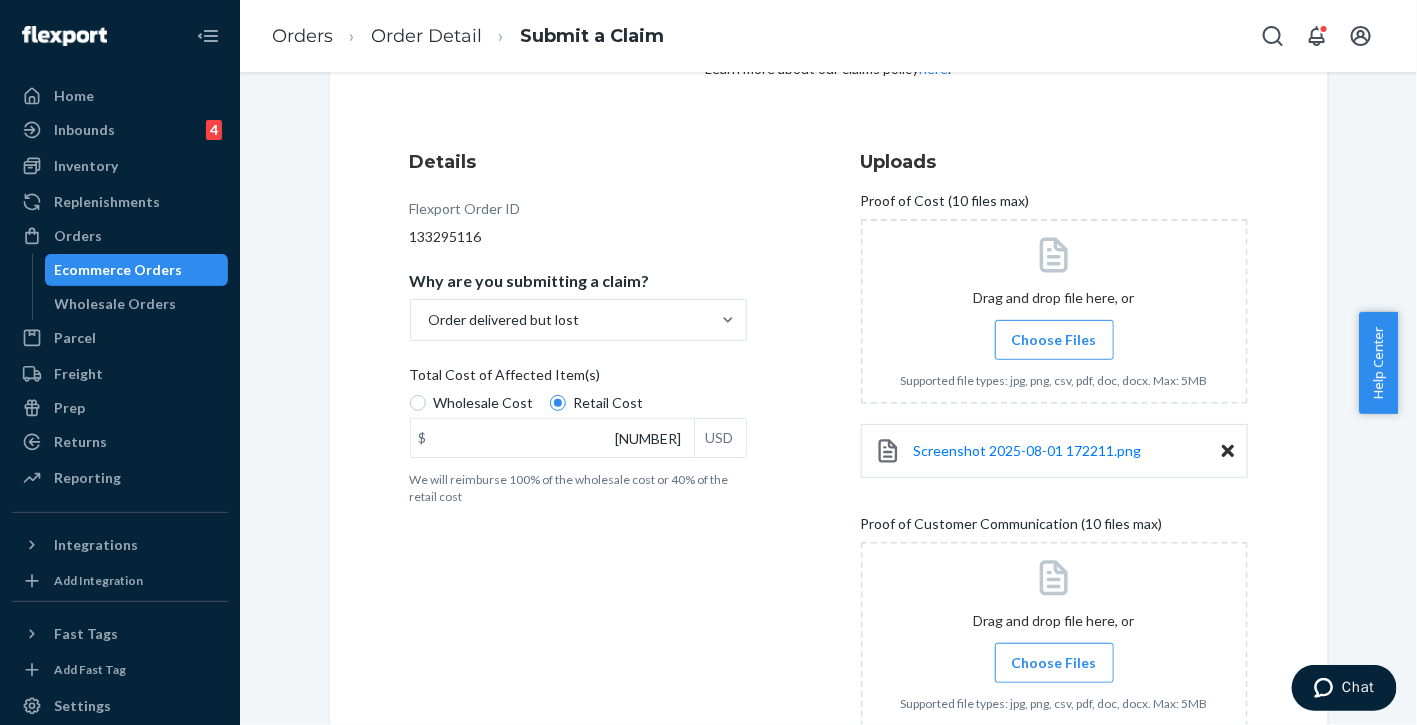 scroll, scrollTop: 393, scrollLeft: 0, axis: vertical 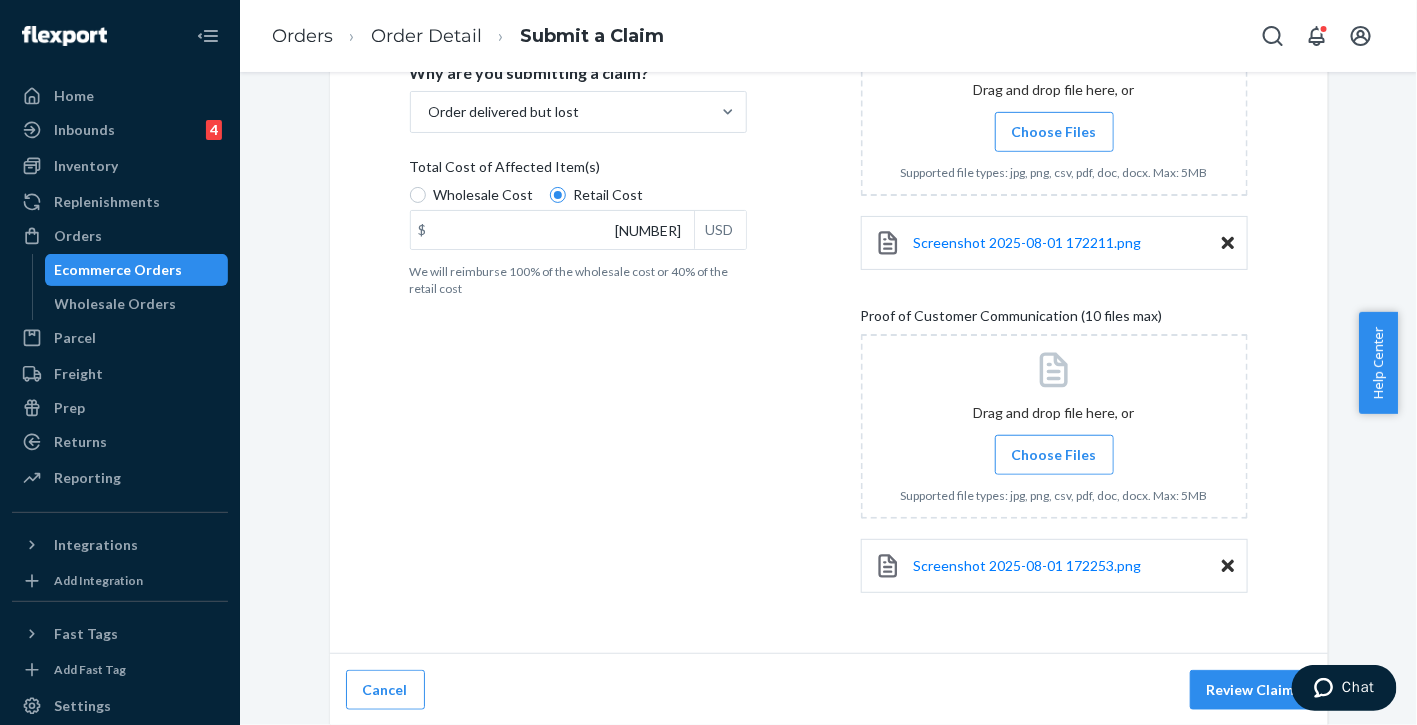 click on "Choose Files" at bounding box center (1054, 455) 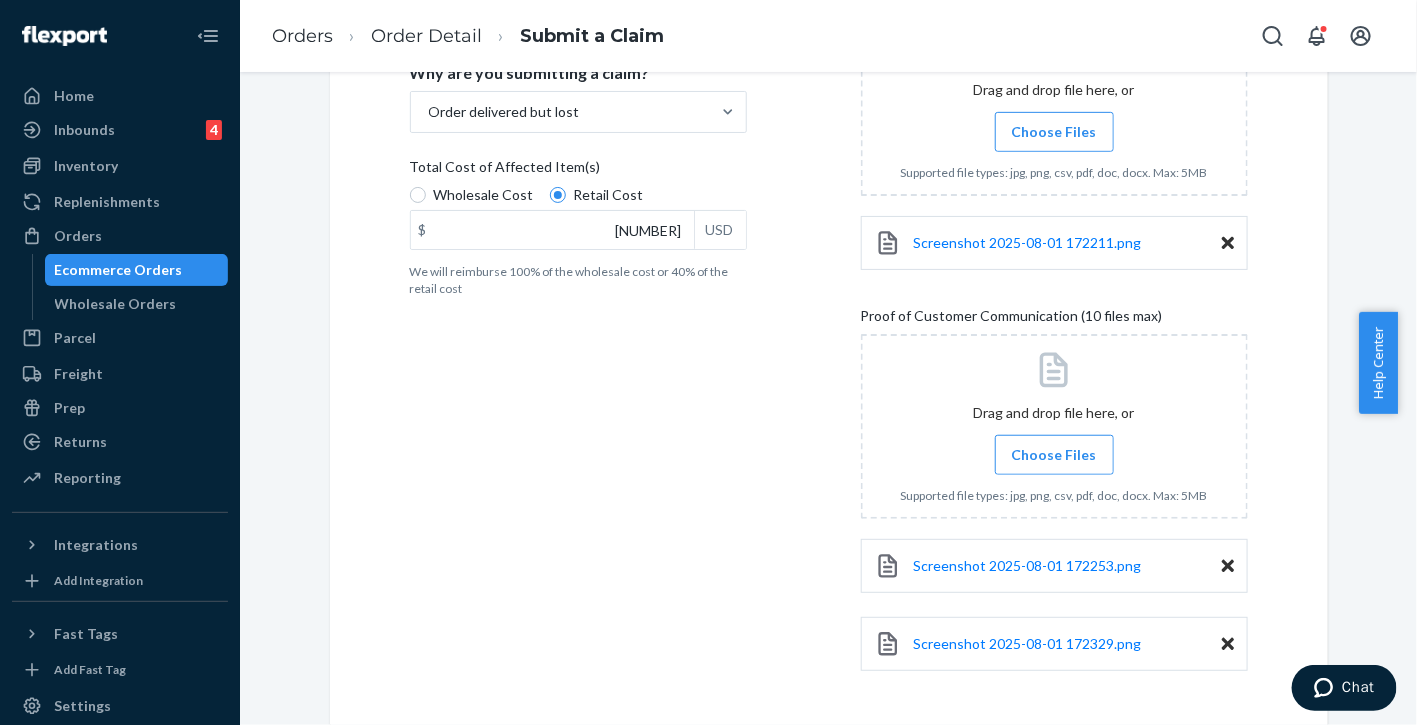 click on "Choose Files" at bounding box center (1054, 455) 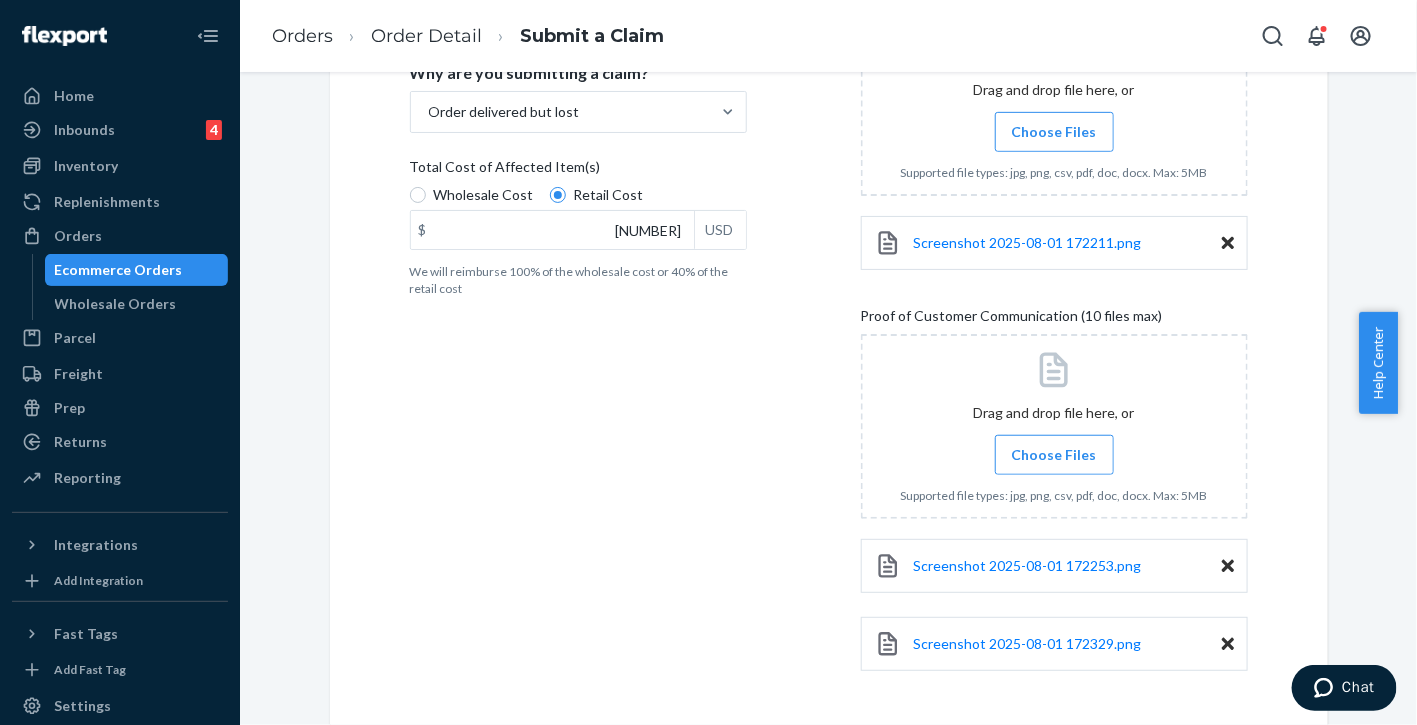 click on "Choose Files" at bounding box center [1054, 455] 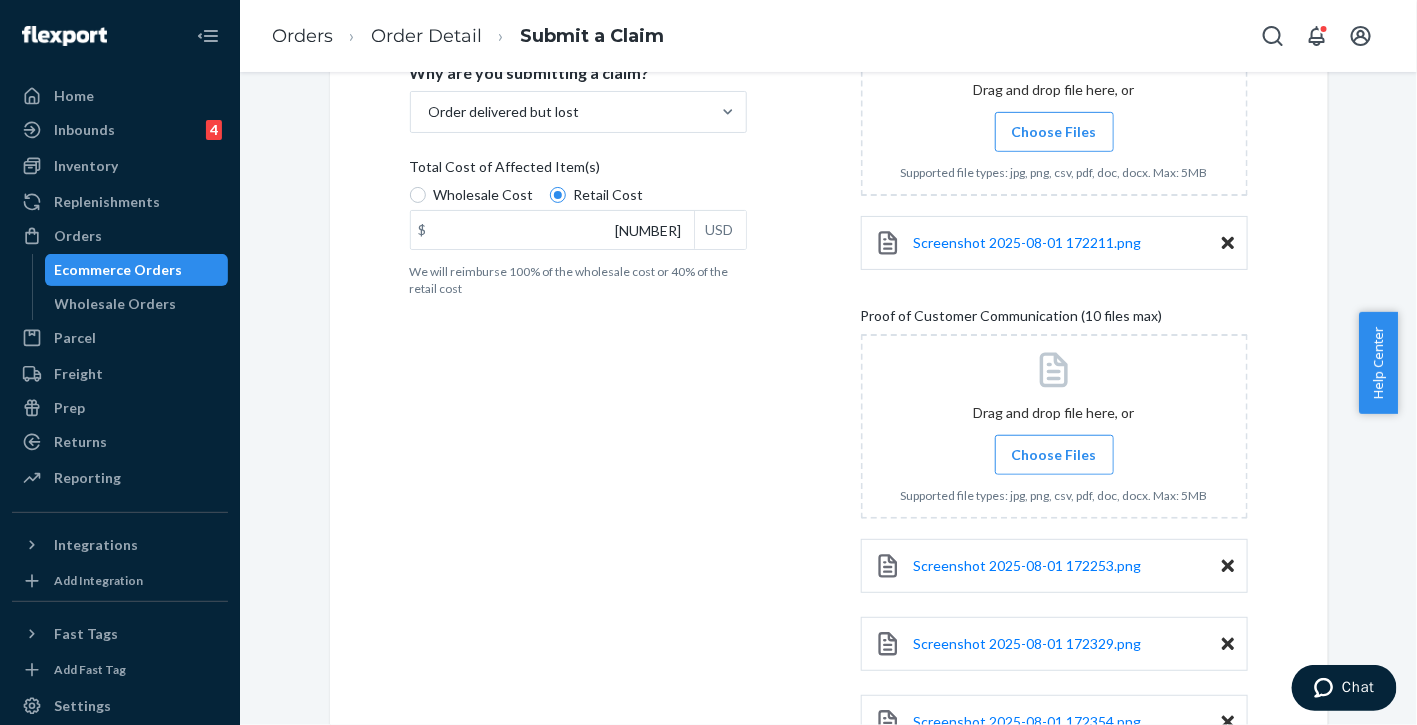 click on "Choose Files" at bounding box center [1054, 455] 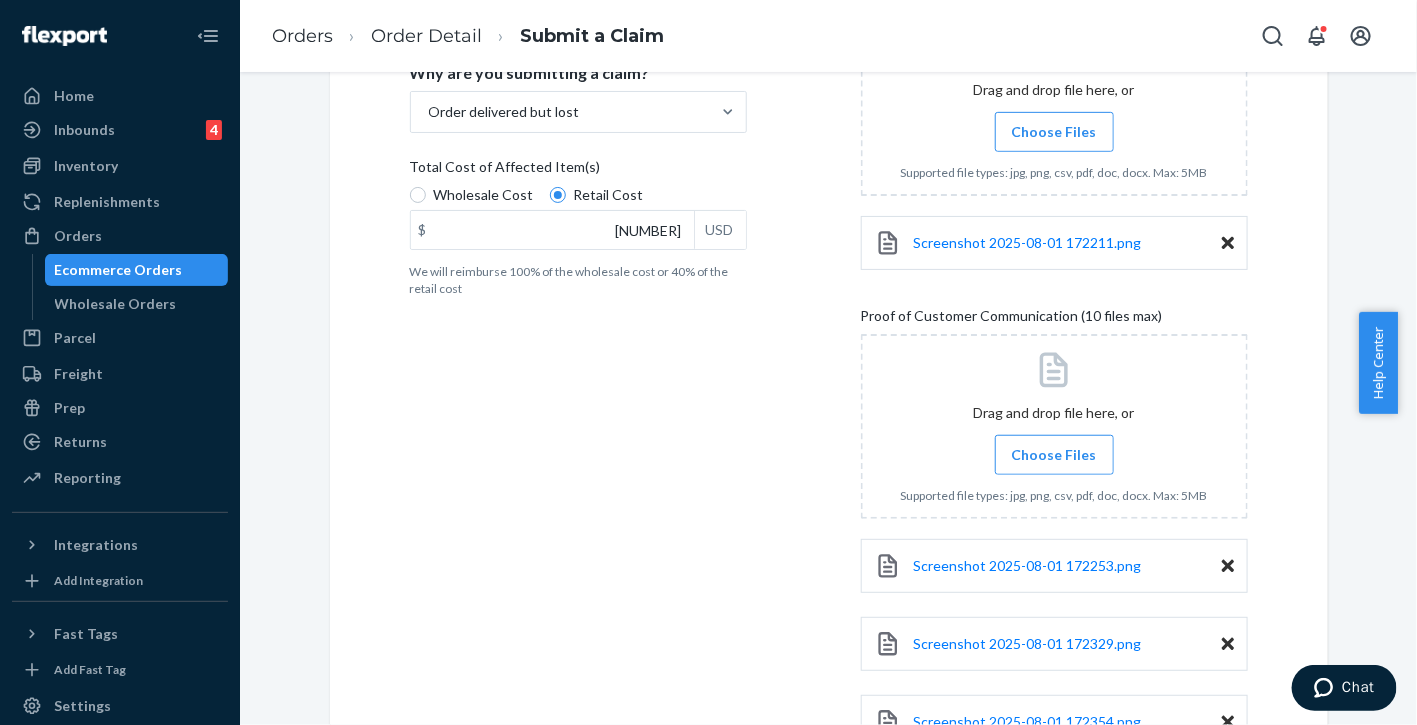 click on "Choose Files" at bounding box center [1054, 455] 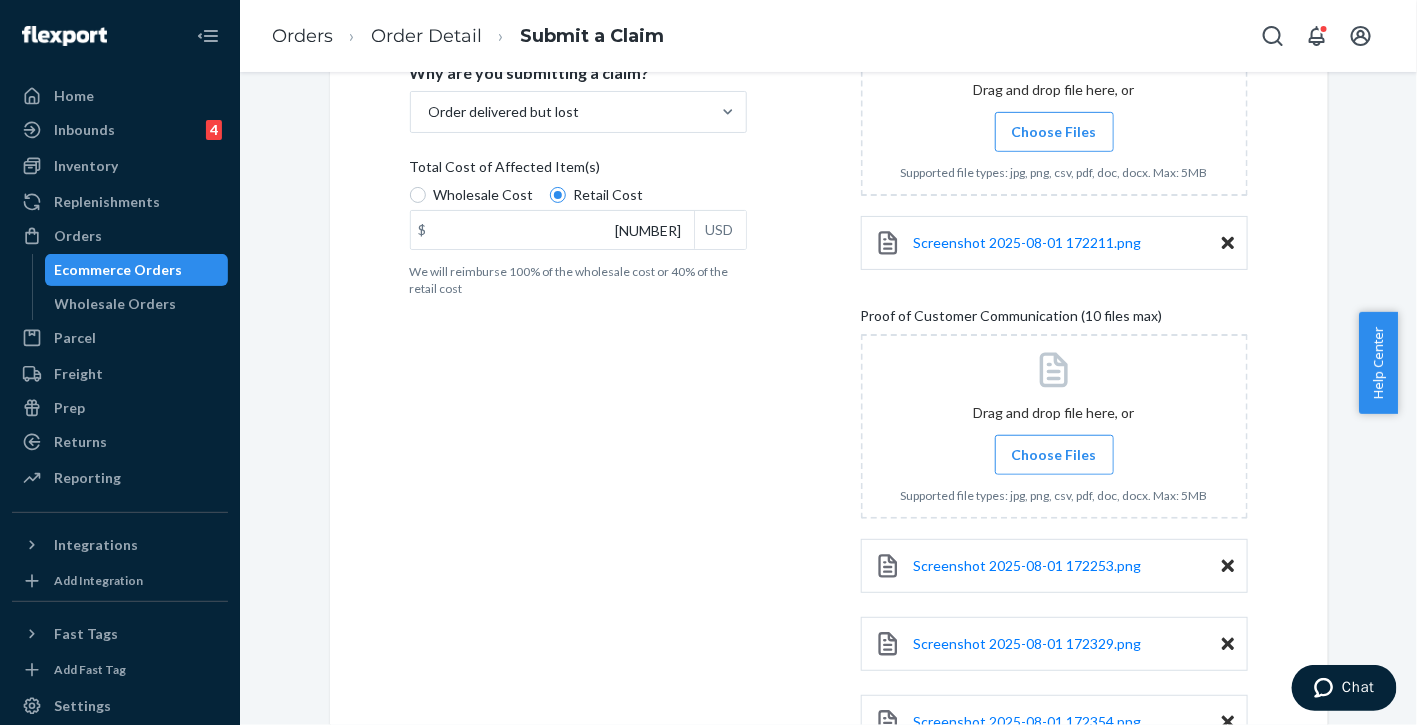 click on "Choose Files" at bounding box center (1054, 455) 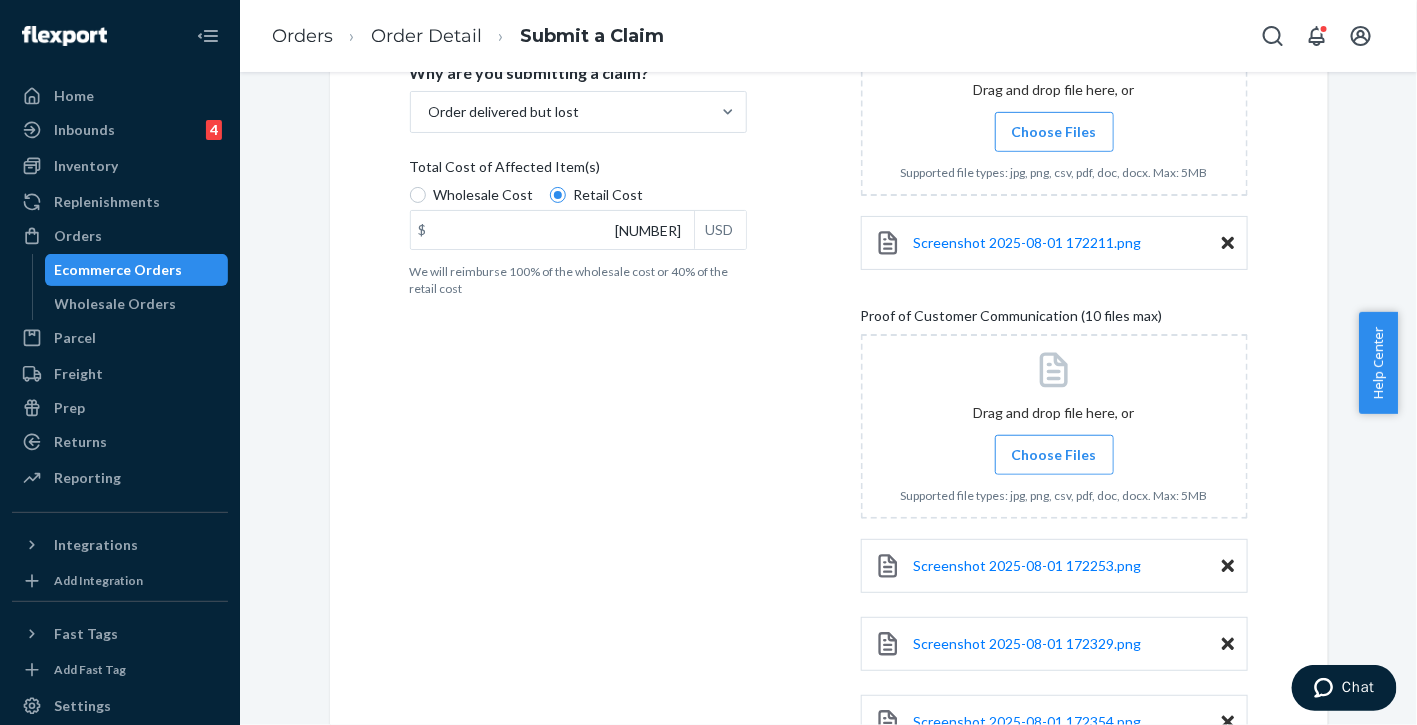 click on "Choose Files" at bounding box center [1054, 455] 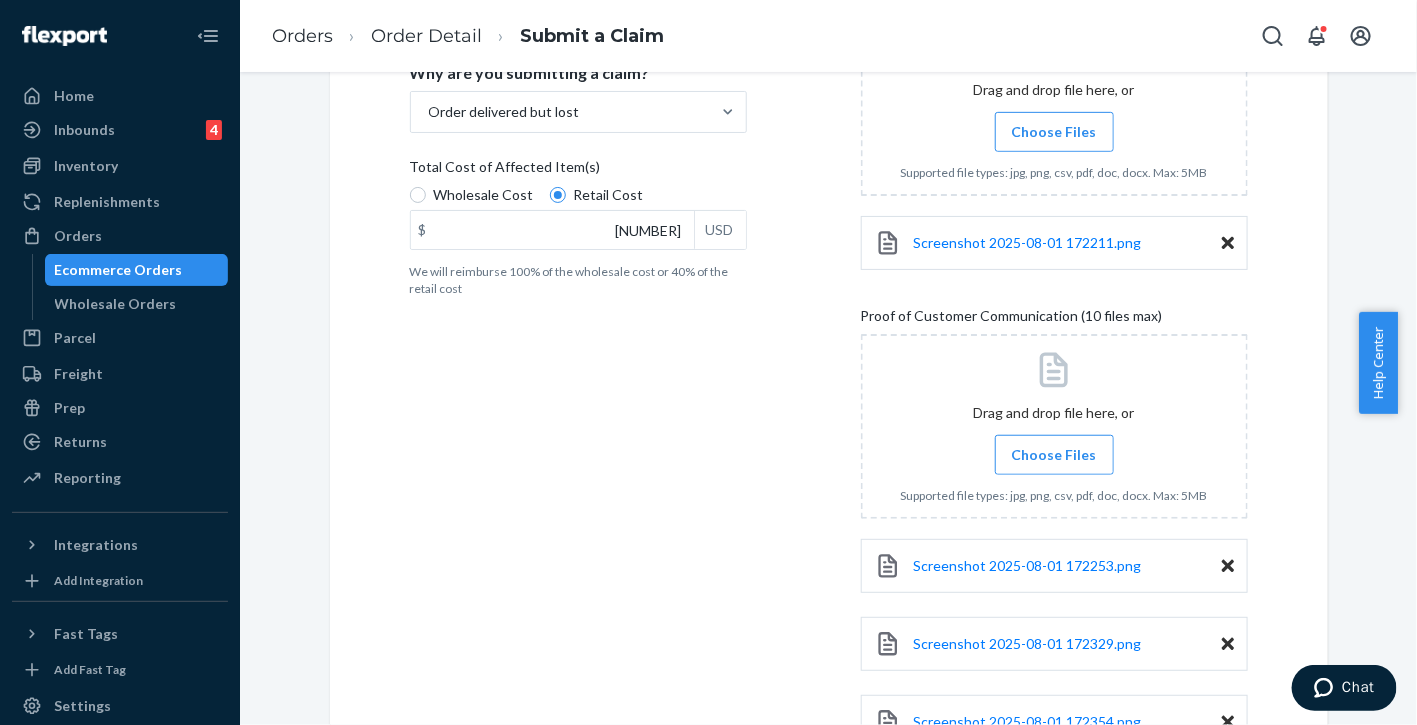 click on "Choose Files" at bounding box center (1054, 455) 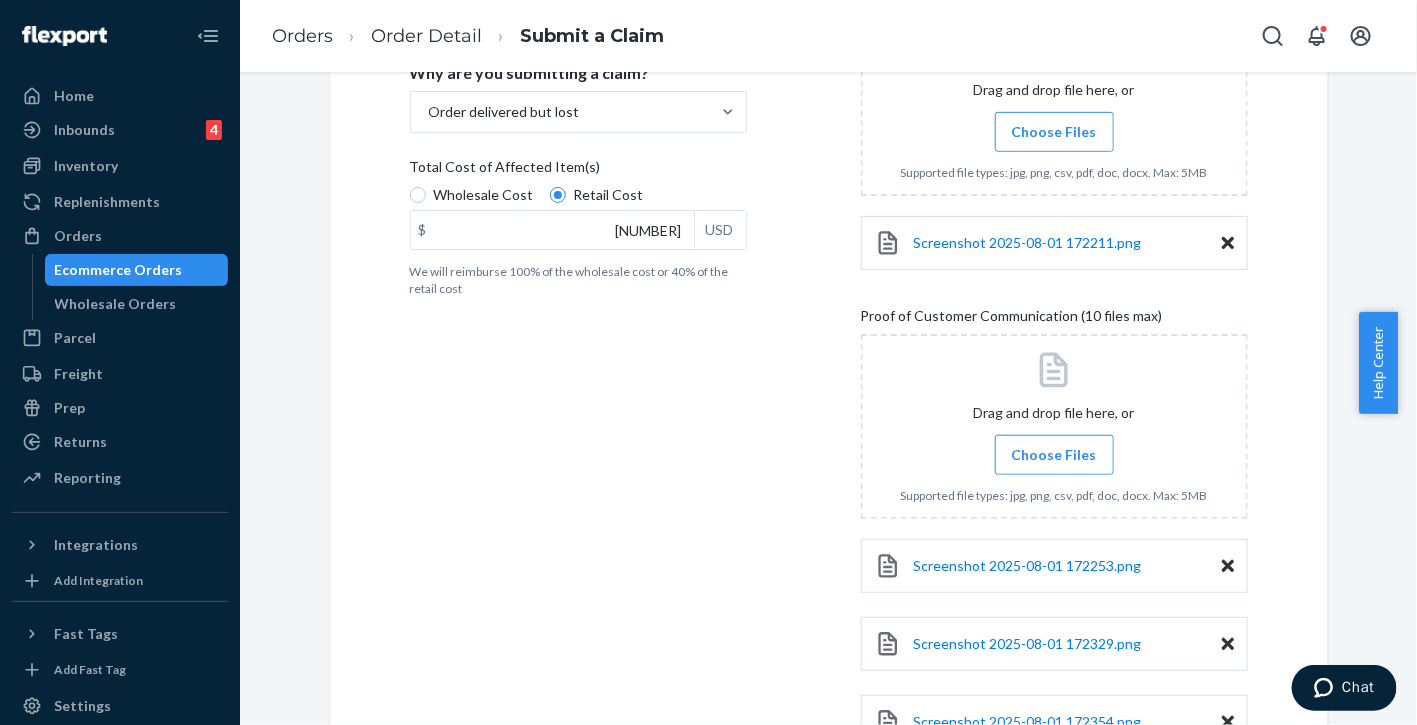 click on "Choose Files" at bounding box center (1054, 455) 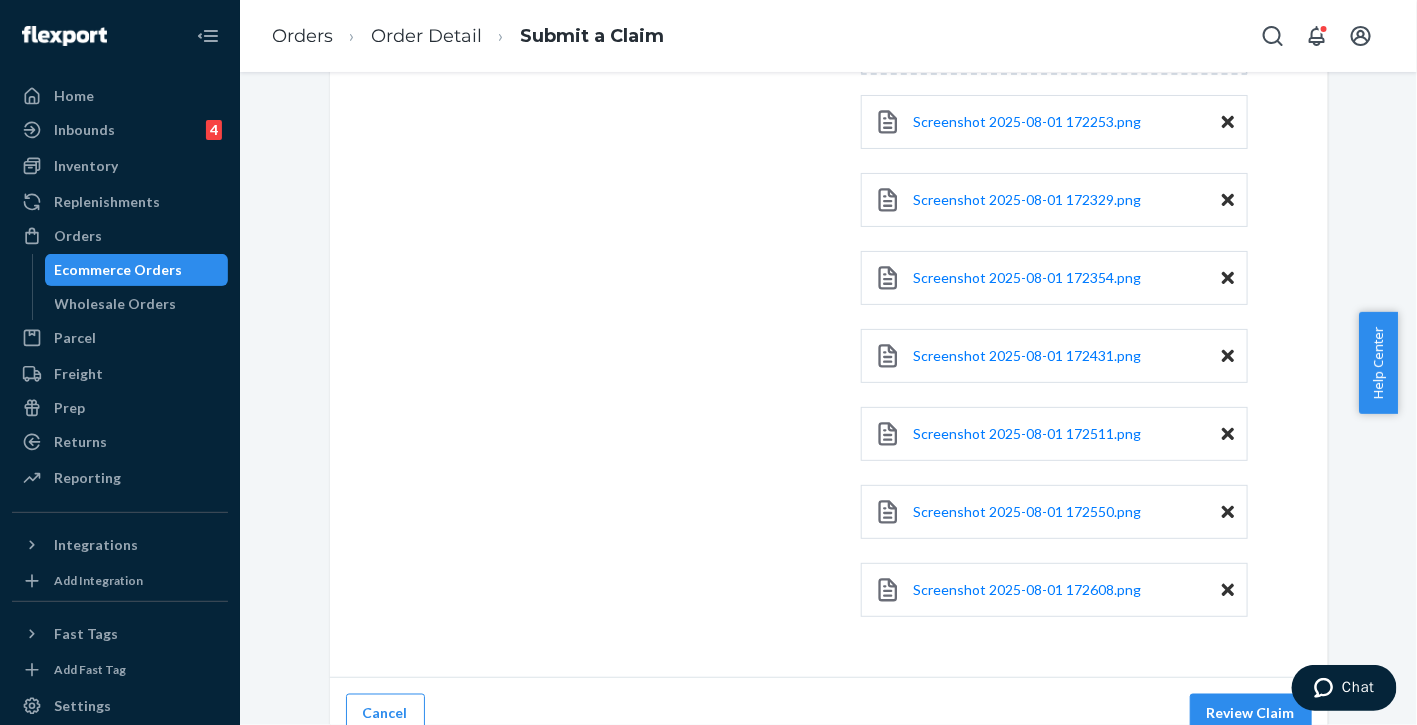 scroll, scrollTop: 859, scrollLeft: 0, axis: vertical 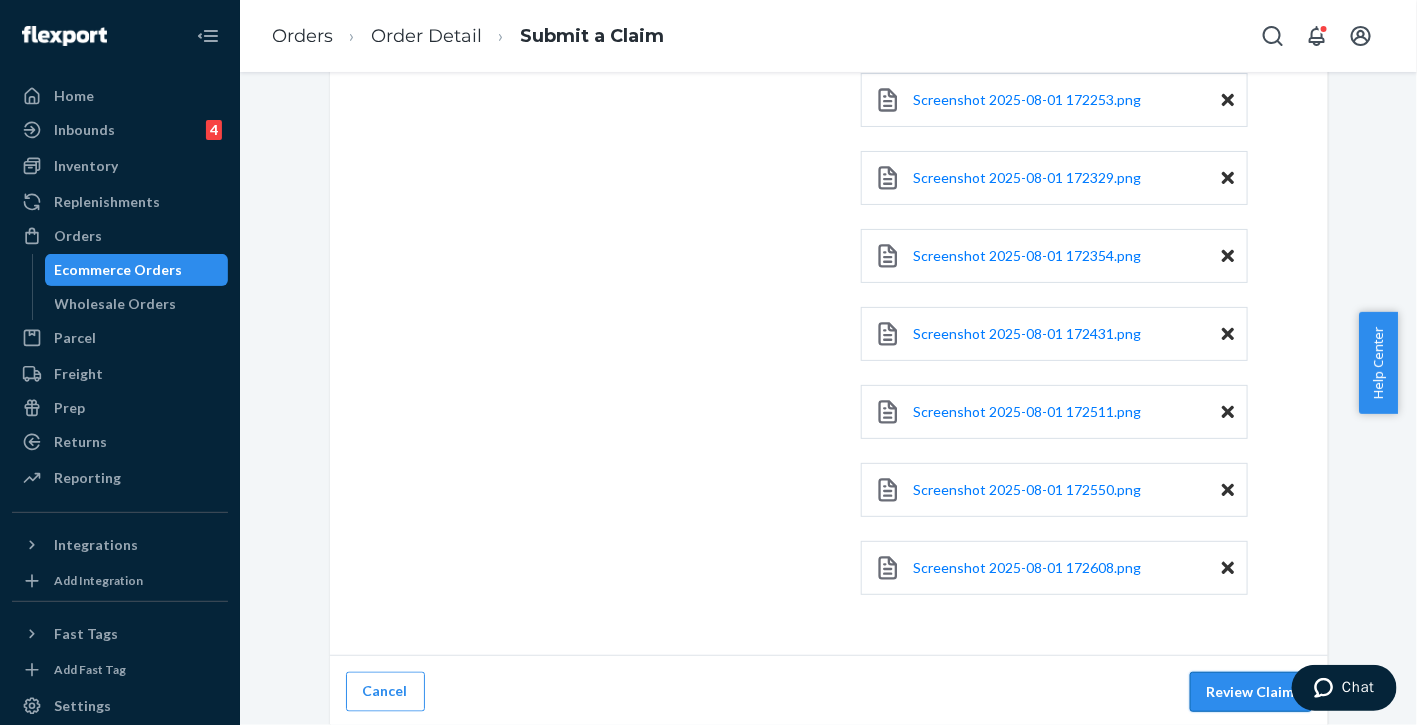 click on "Review Claim" at bounding box center [1251, 692] 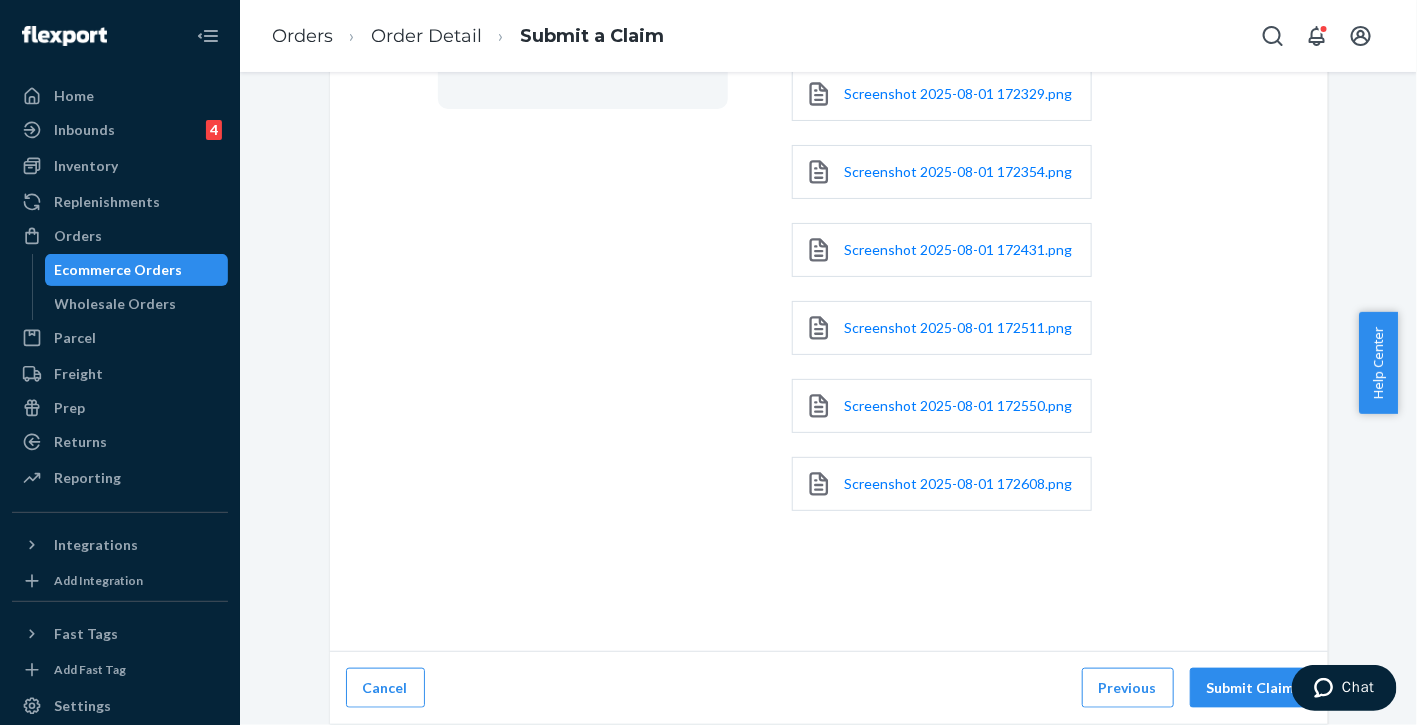 scroll, scrollTop: 489, scrollLeft: 0, axis: vertical 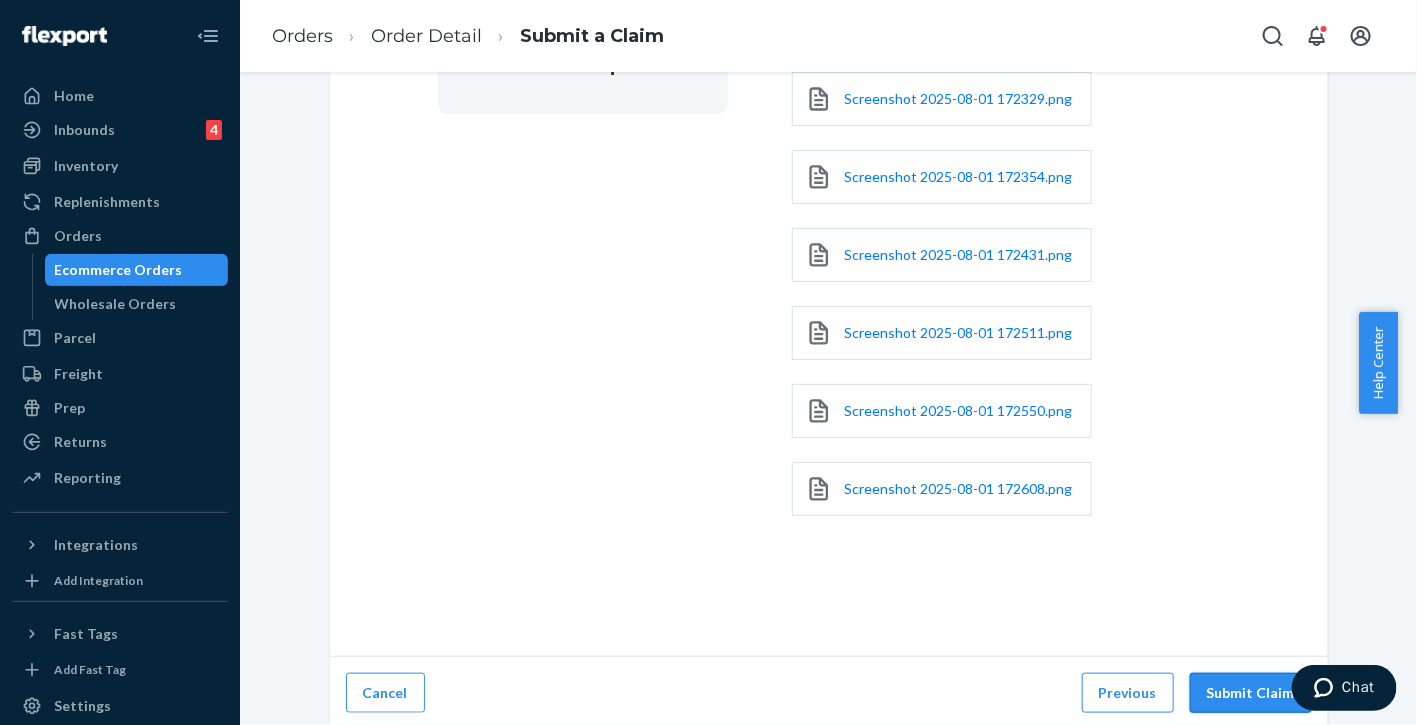 click on "Submit Claim" at bounding box center [1251, 693] 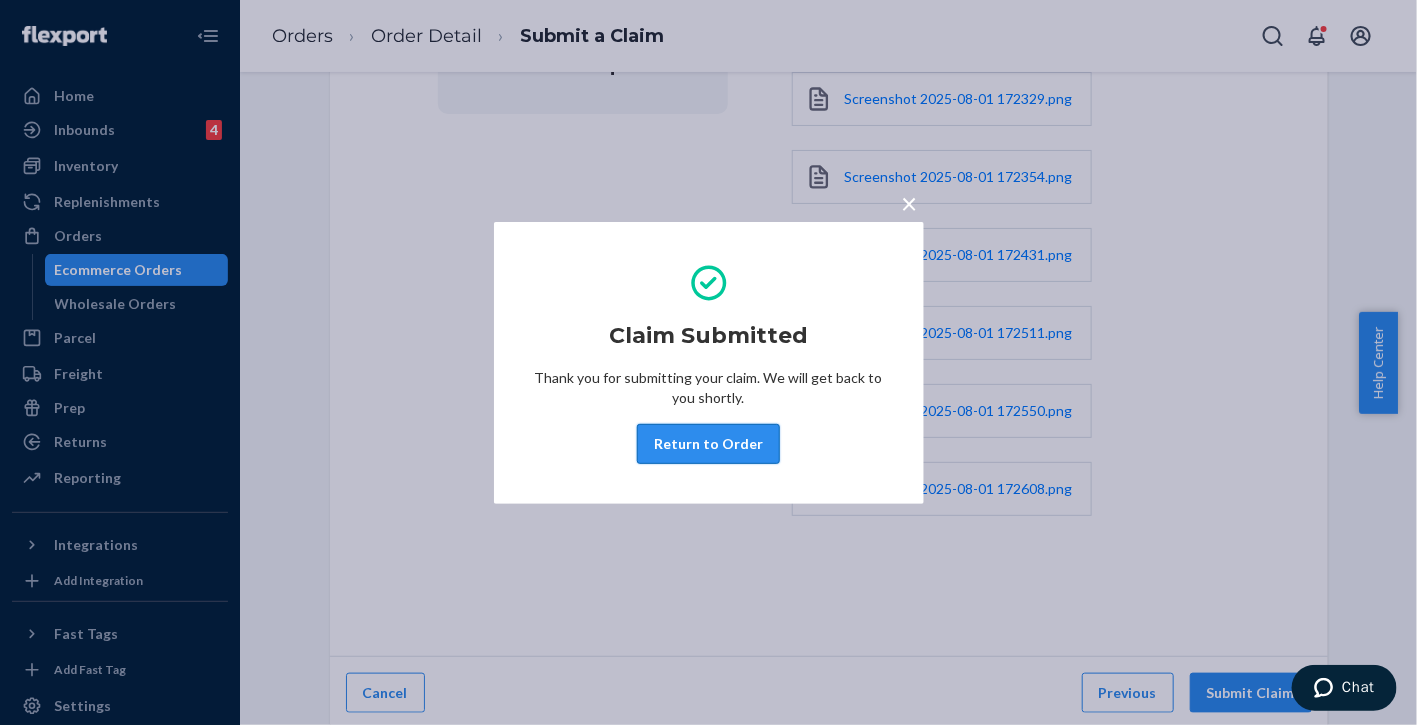 click on "Return to Order" at bounding box center (708, 444) 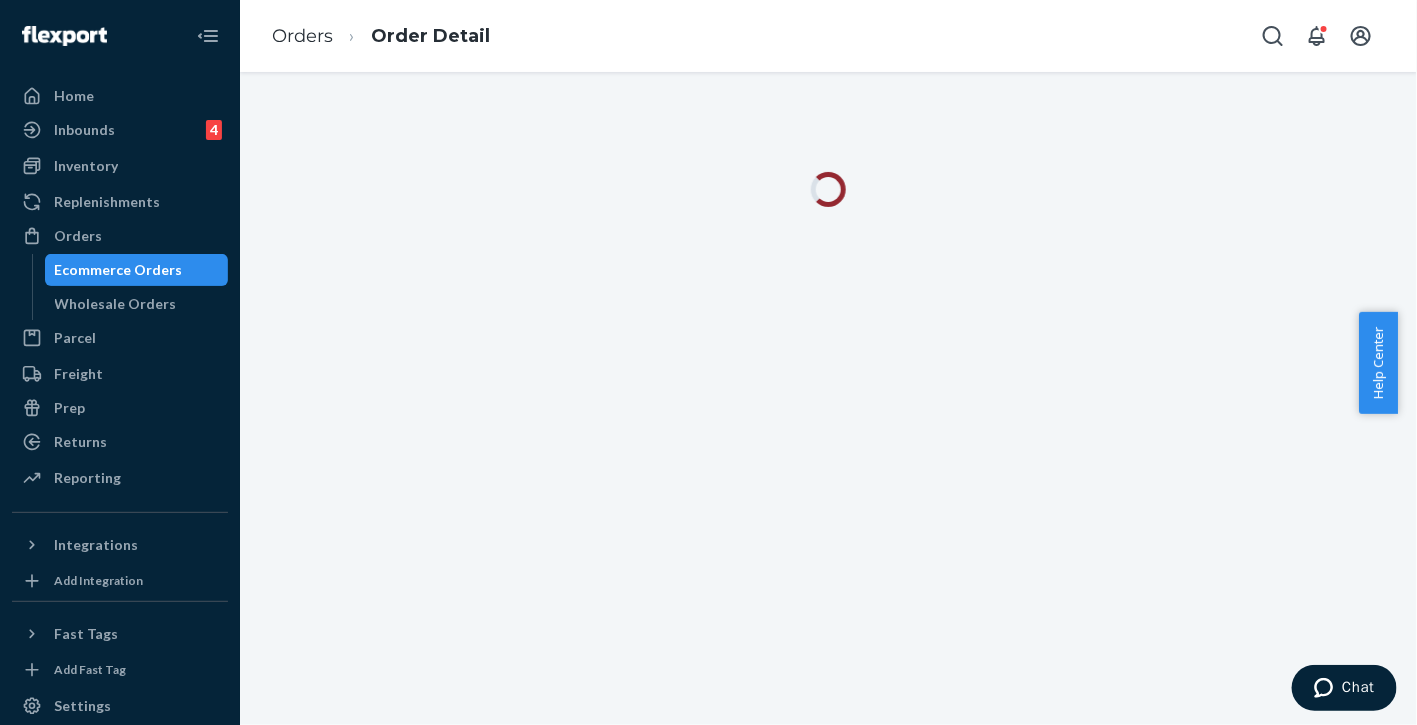scroll, scrollTop: 0, scrollLeft: 0, axis: both 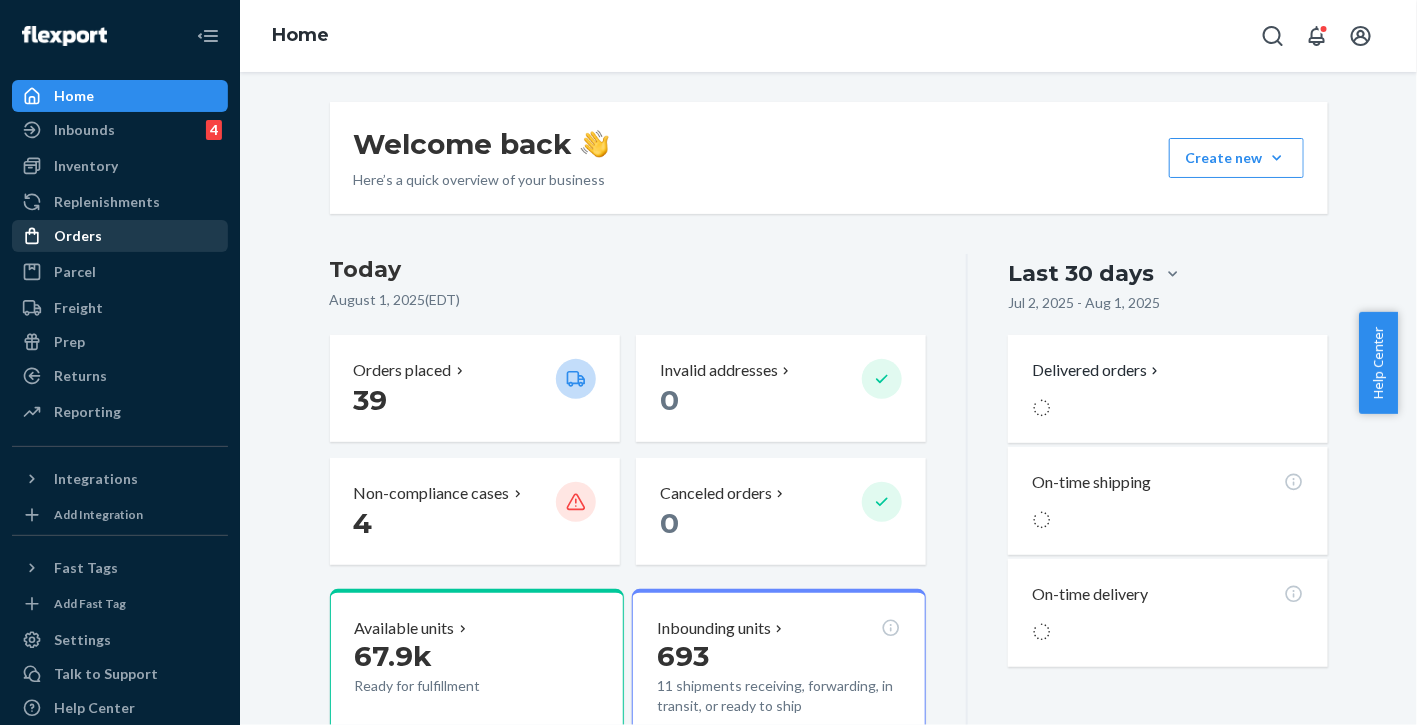 click on "Orders" at bounding box center (78, 236) 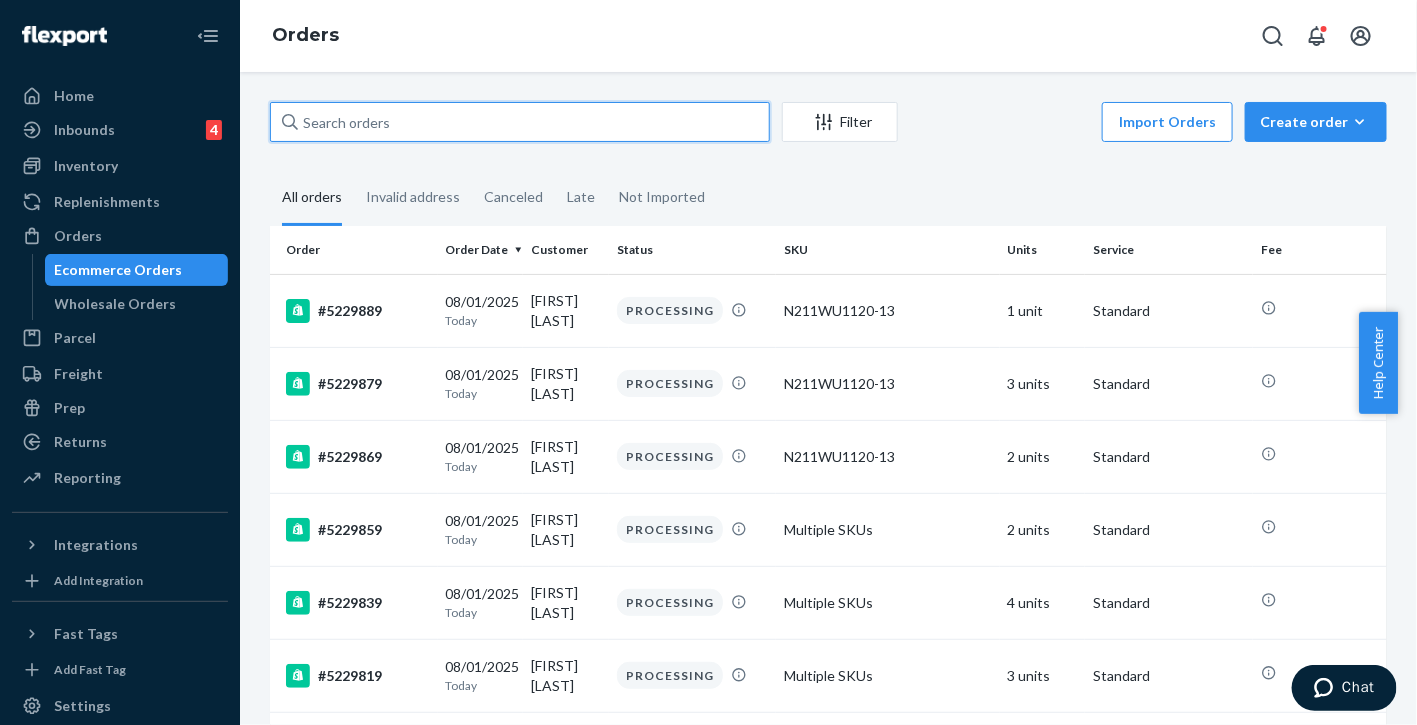click at bounding box center (520, 122) 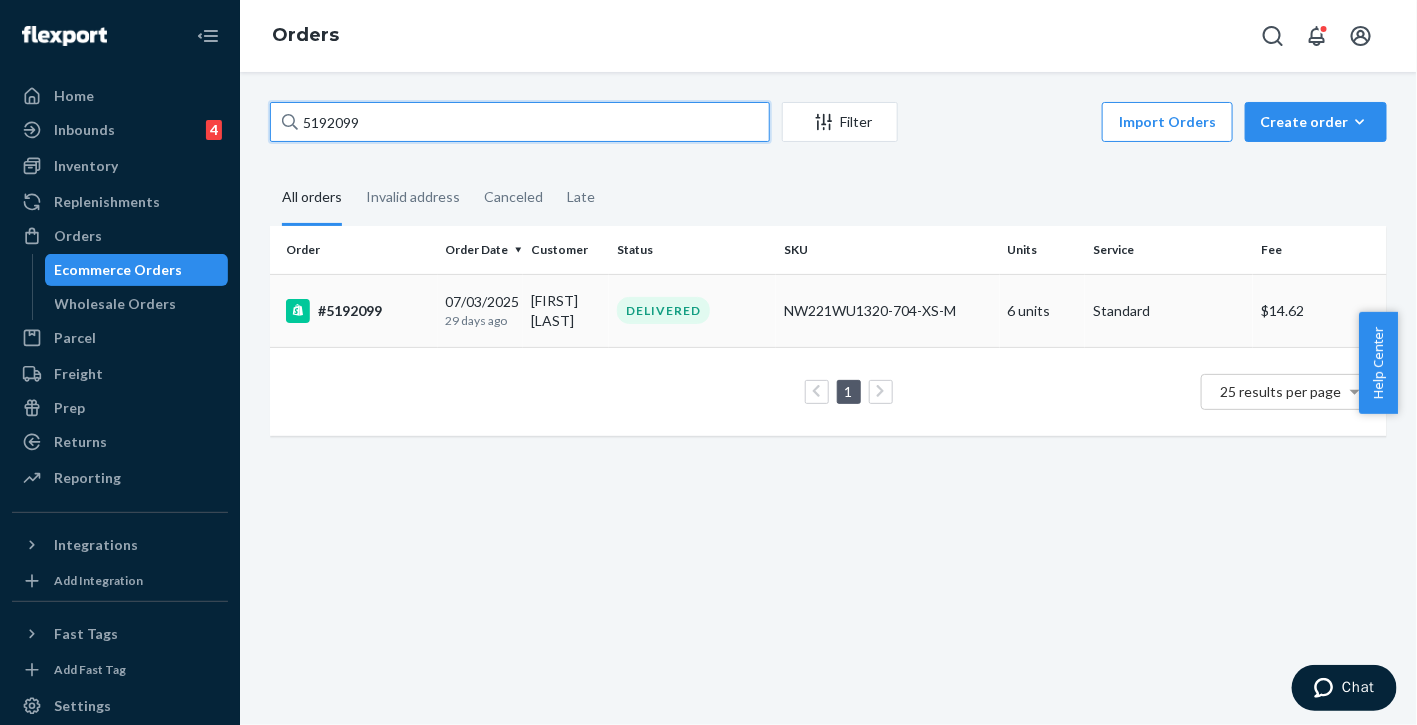 type on "5192099" 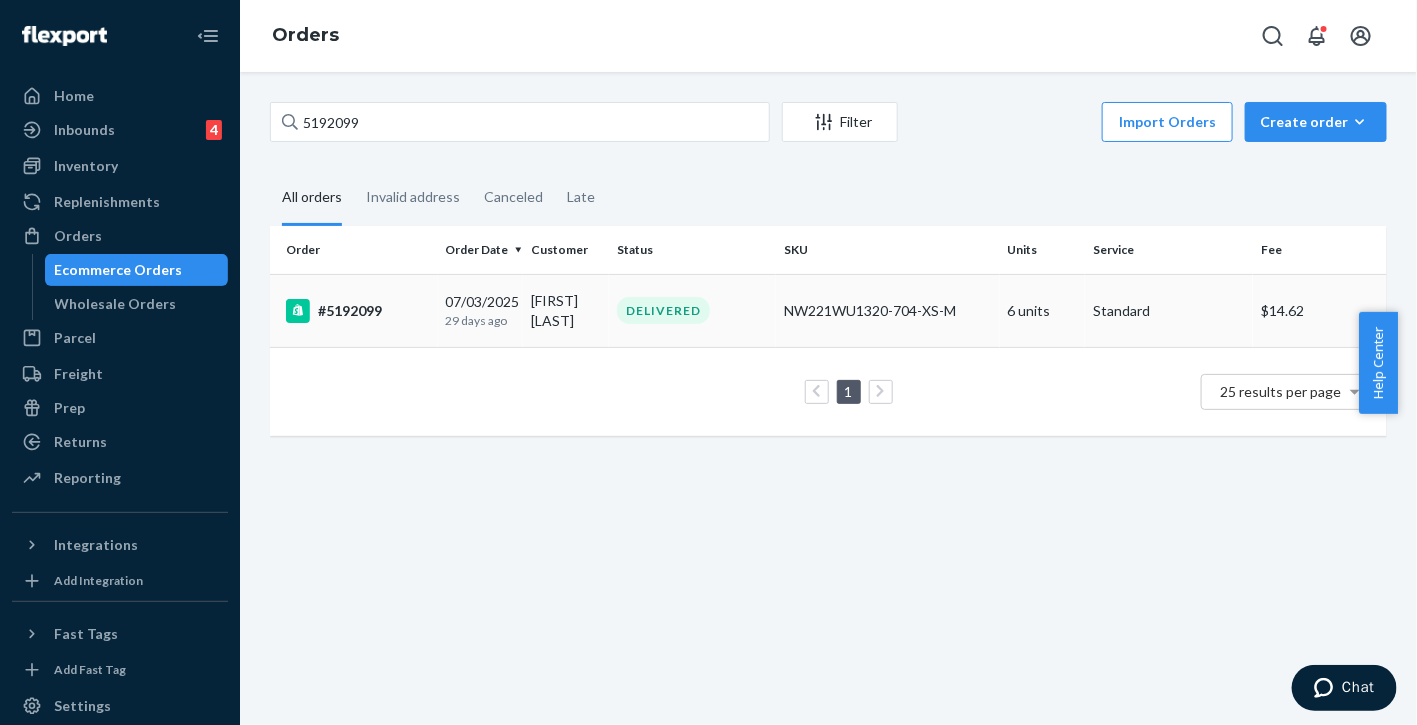 click on "#5192099" at bounding box center (358, 311) 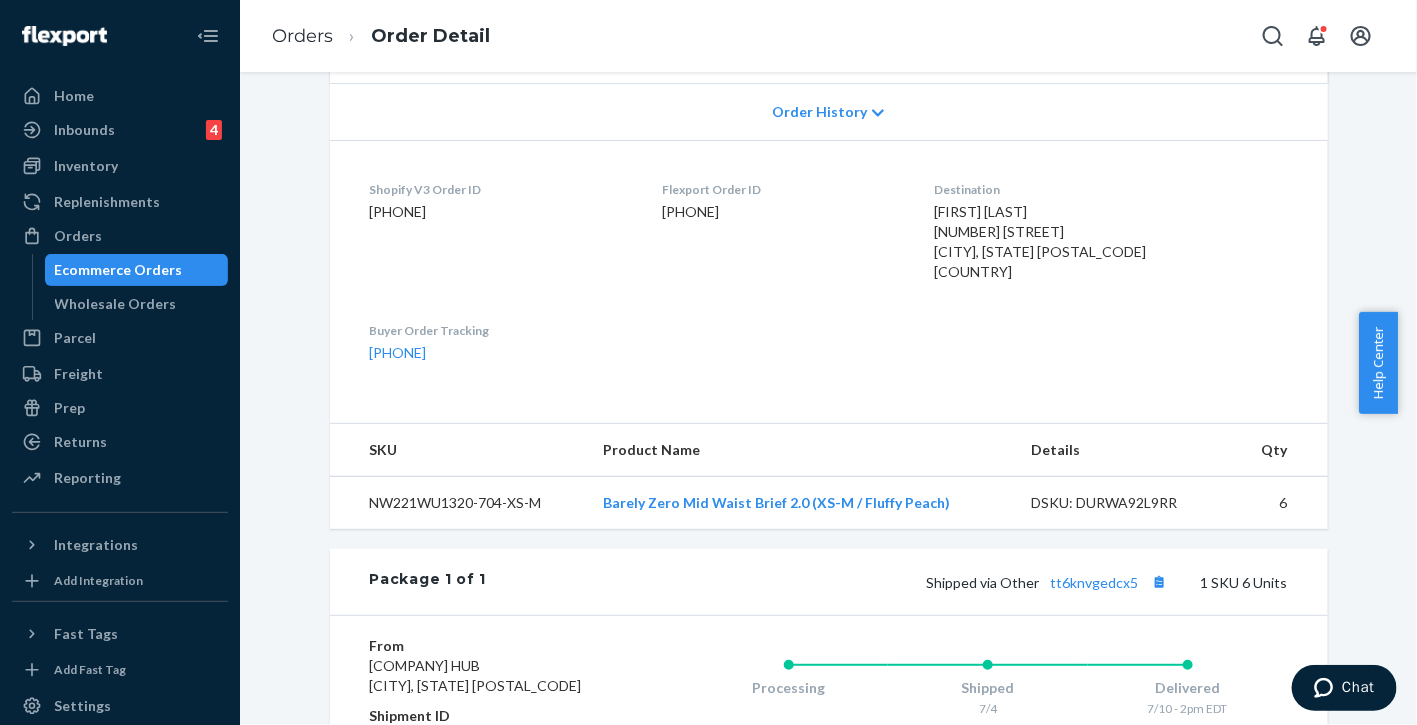 scroll, scrollTop: 672, scrollLeft: 0, axis: vertical 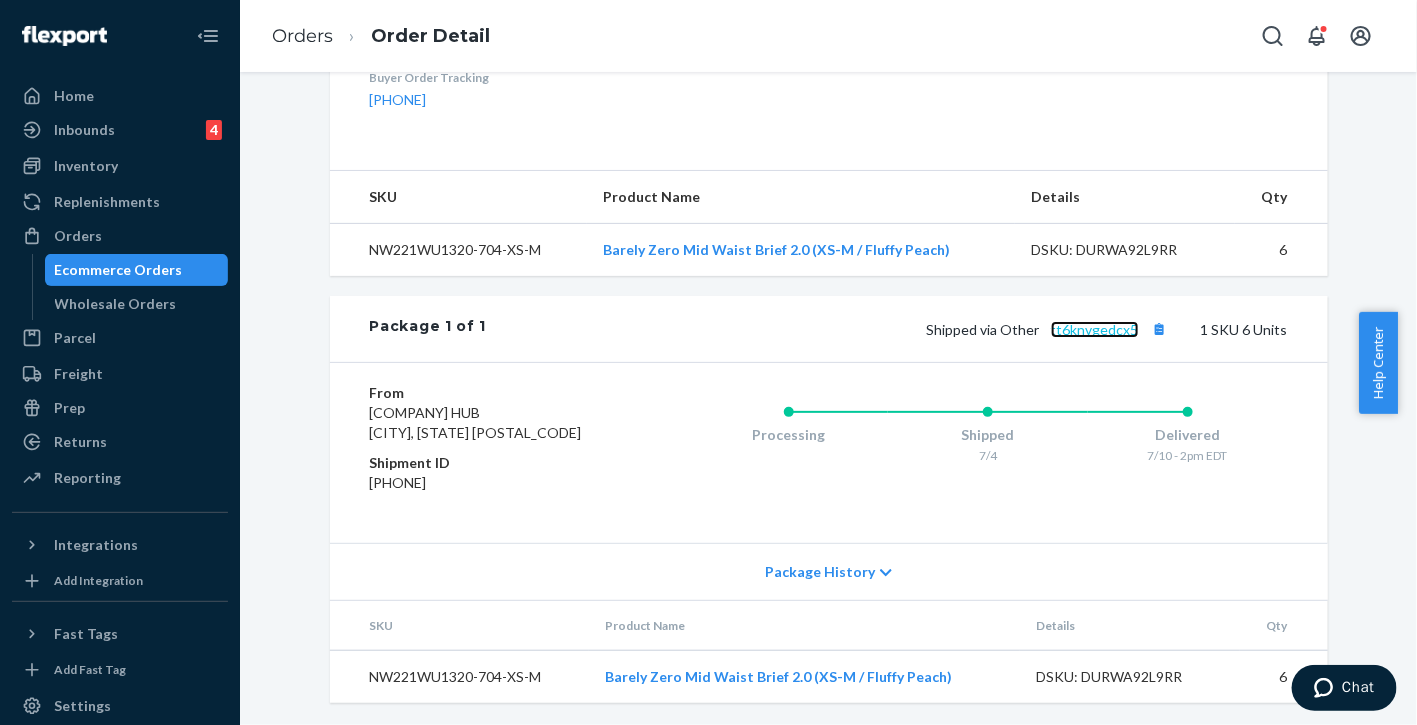 click on "tt6knvgedcx5" at bounding box center (1095, 329) 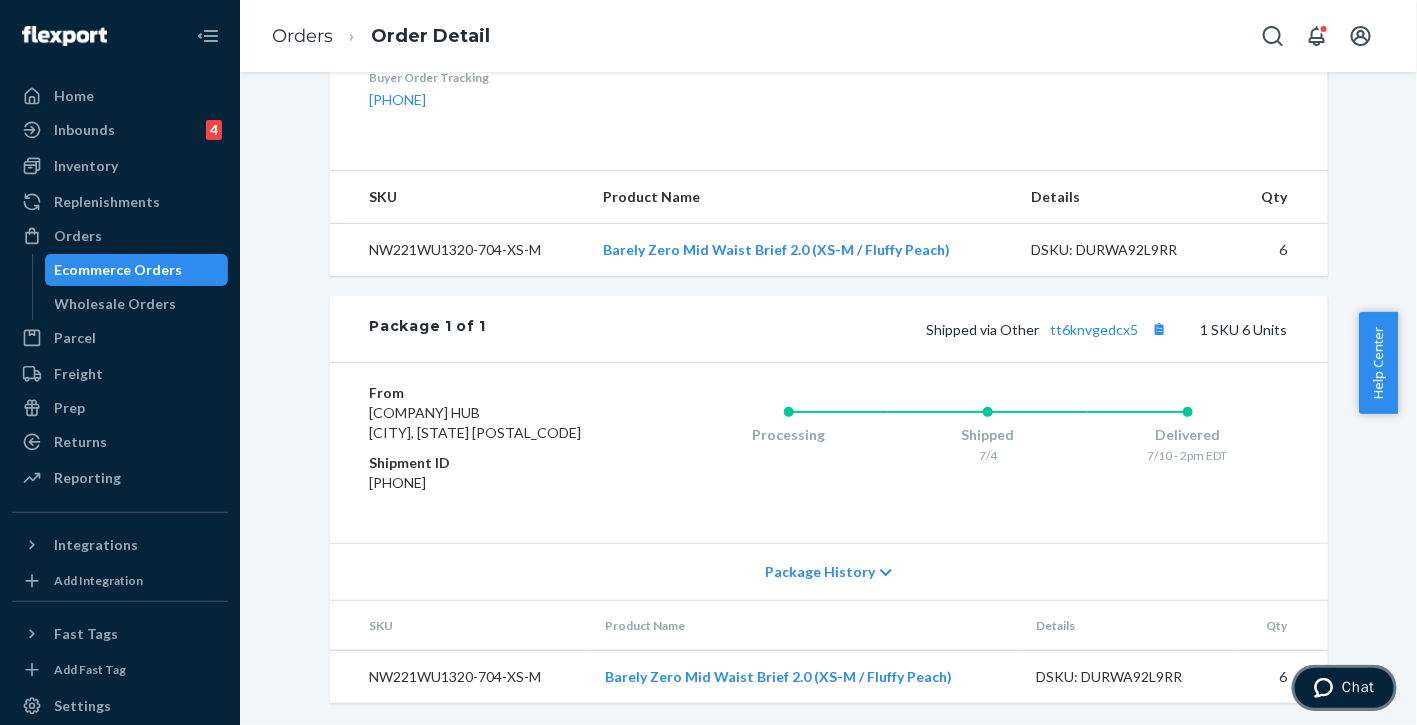 click on "Chat" at bounding box center (1343, 687) 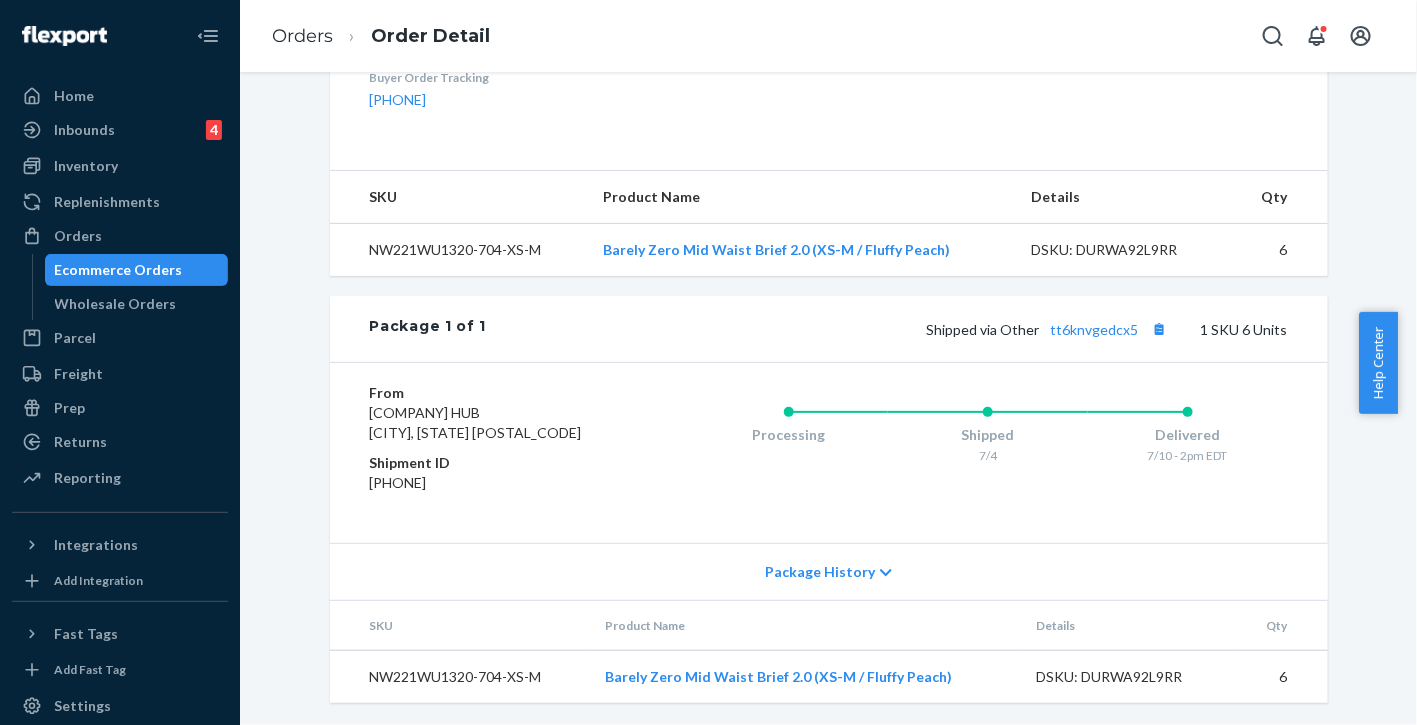 scroll, scrollTop: 0, scrollLeft: 0, axis: both 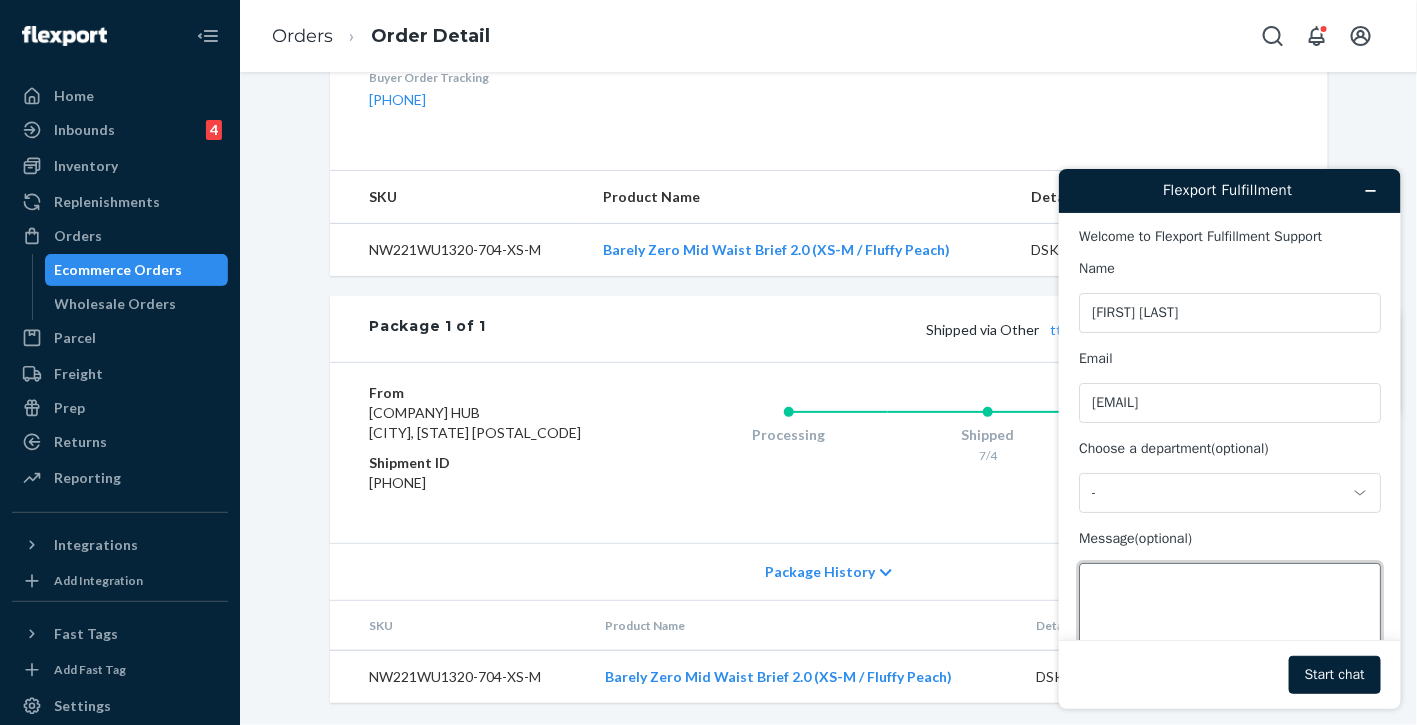 click on "Message  (optional)" at bounding box center [1229, 618] 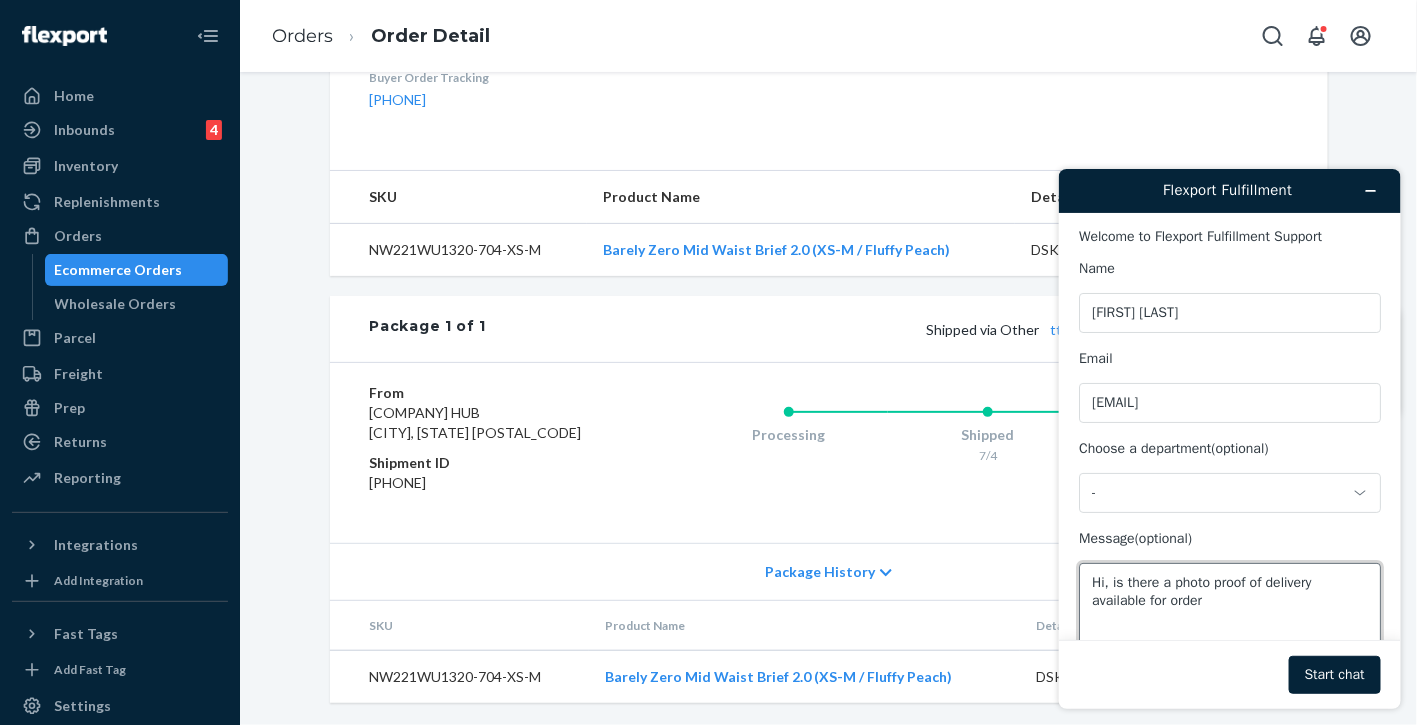 paste on "5192099" 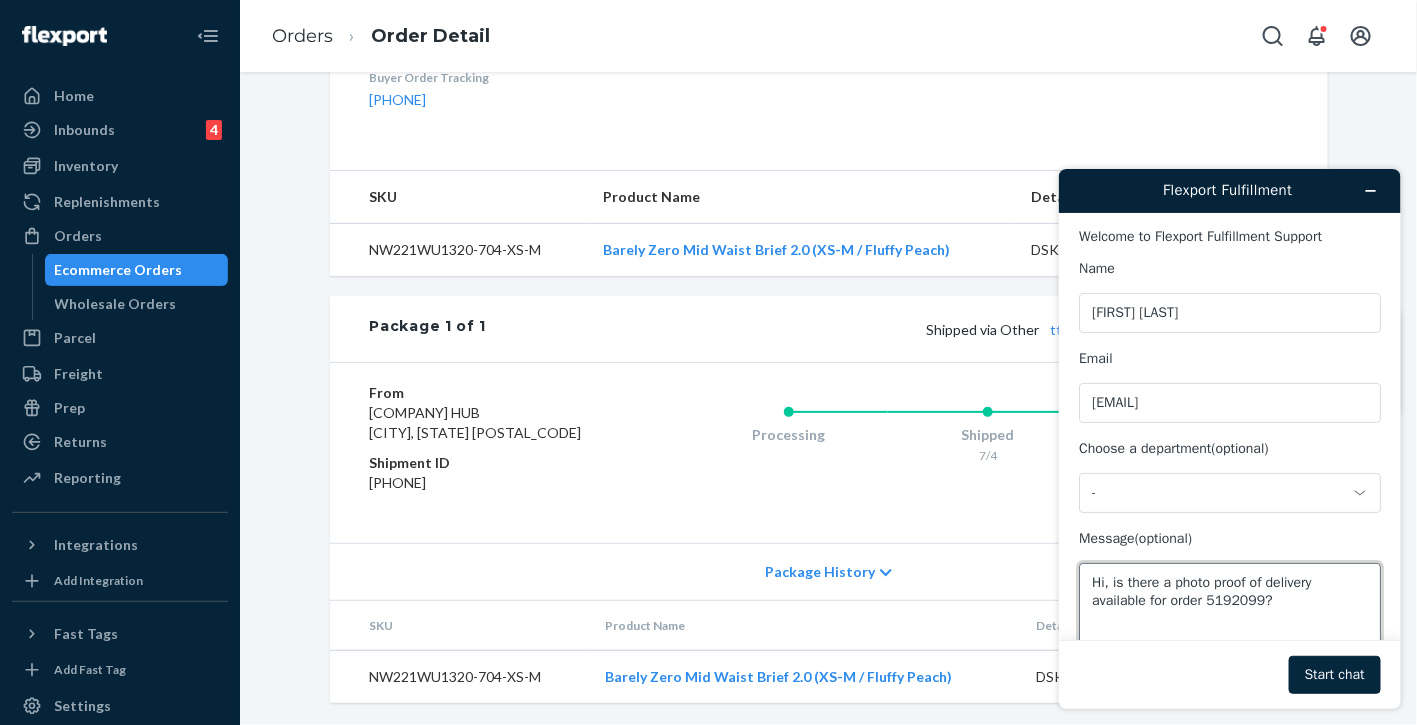 type on "Hi, is there a photo proof of delivery available for order 5192099?" 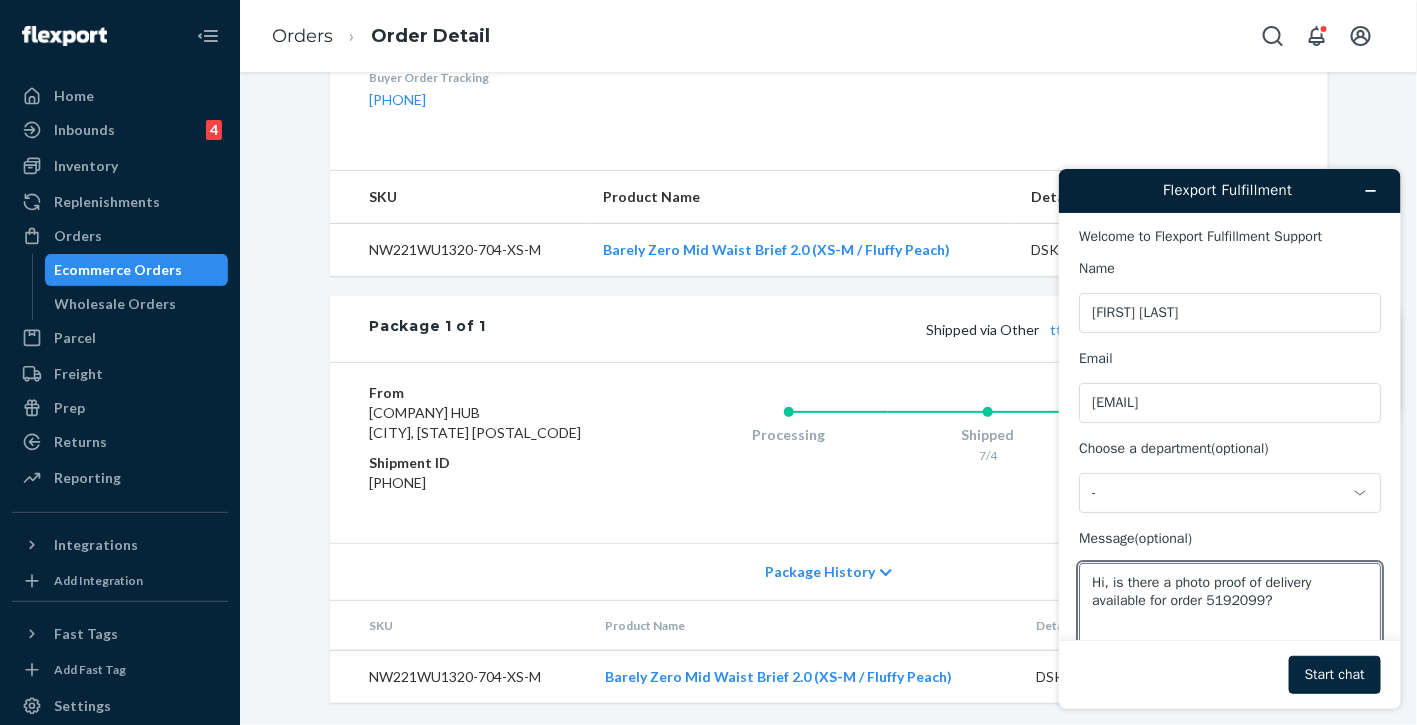 click on "Start chat" at bounding box center [1334, 674] 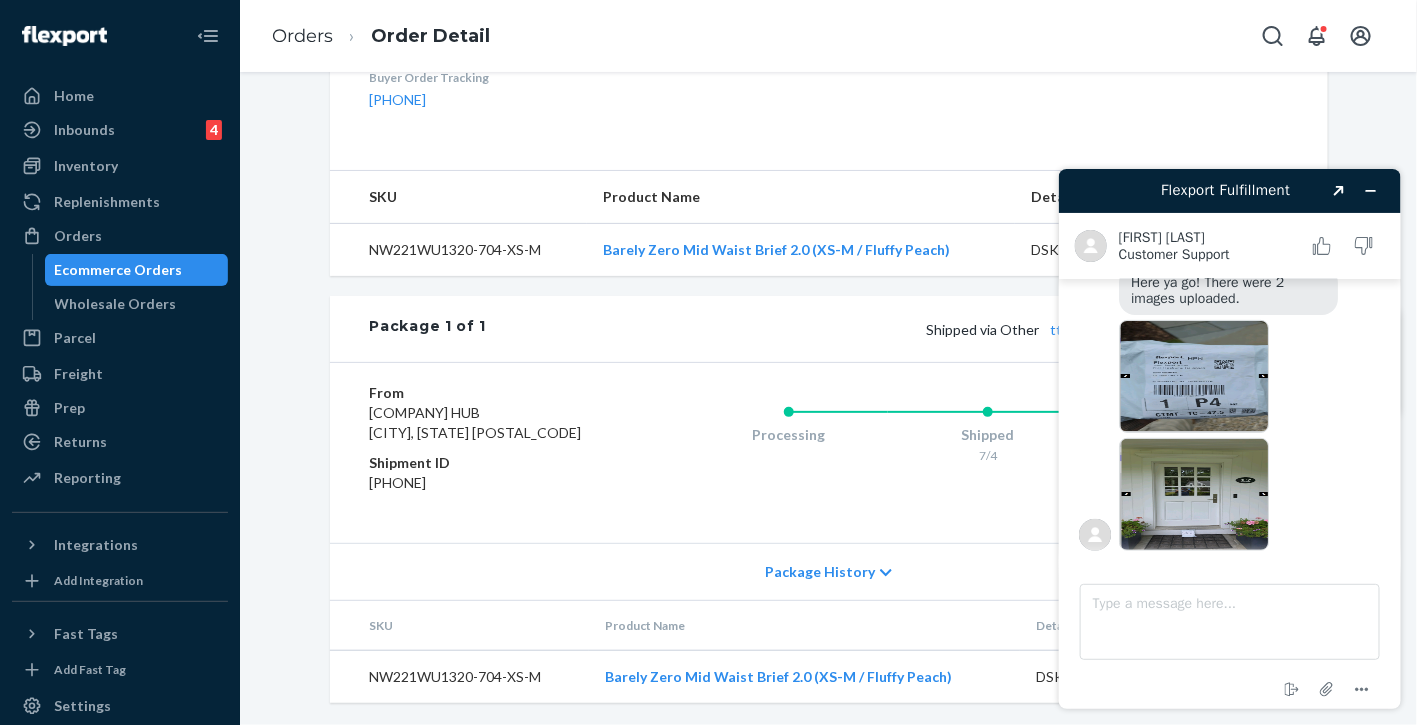 scroll, scrollTop: 299, scrollLeft: 0, axis: vertical 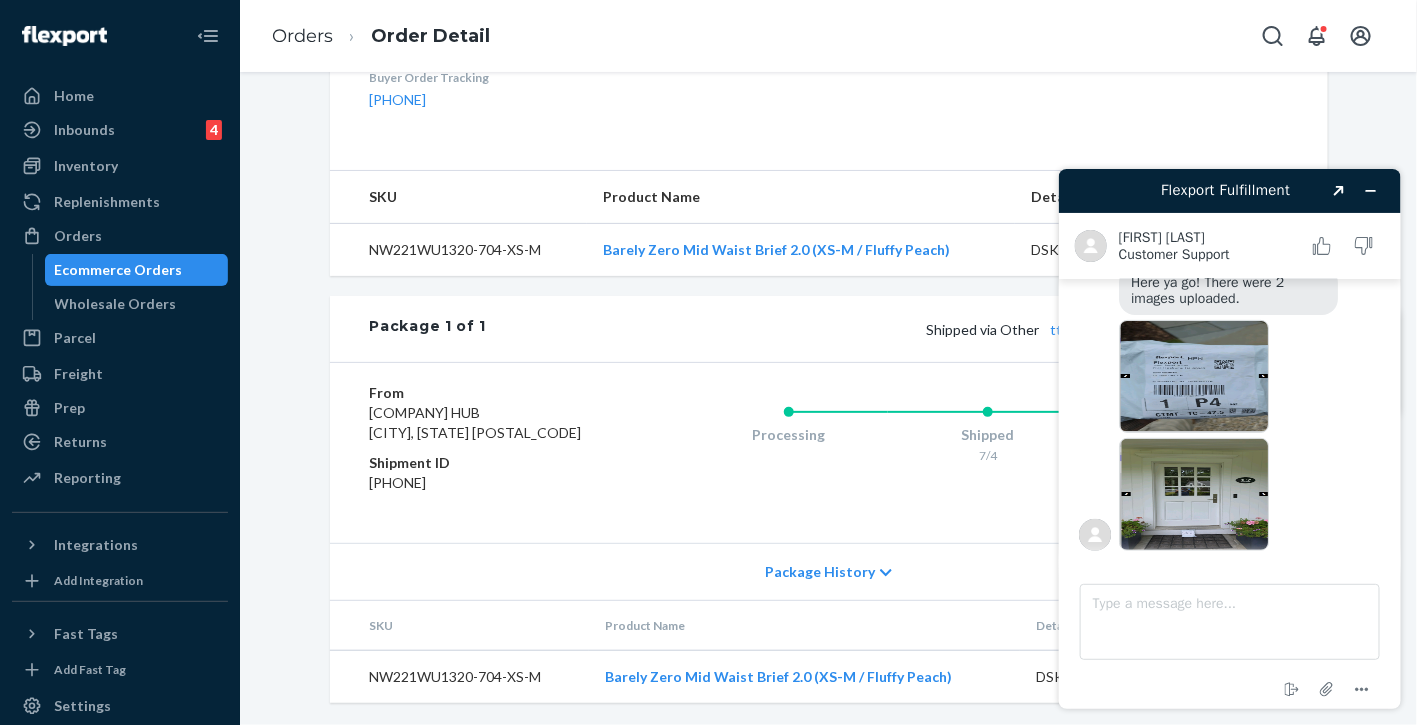 click at bounding box center (1193, 493) 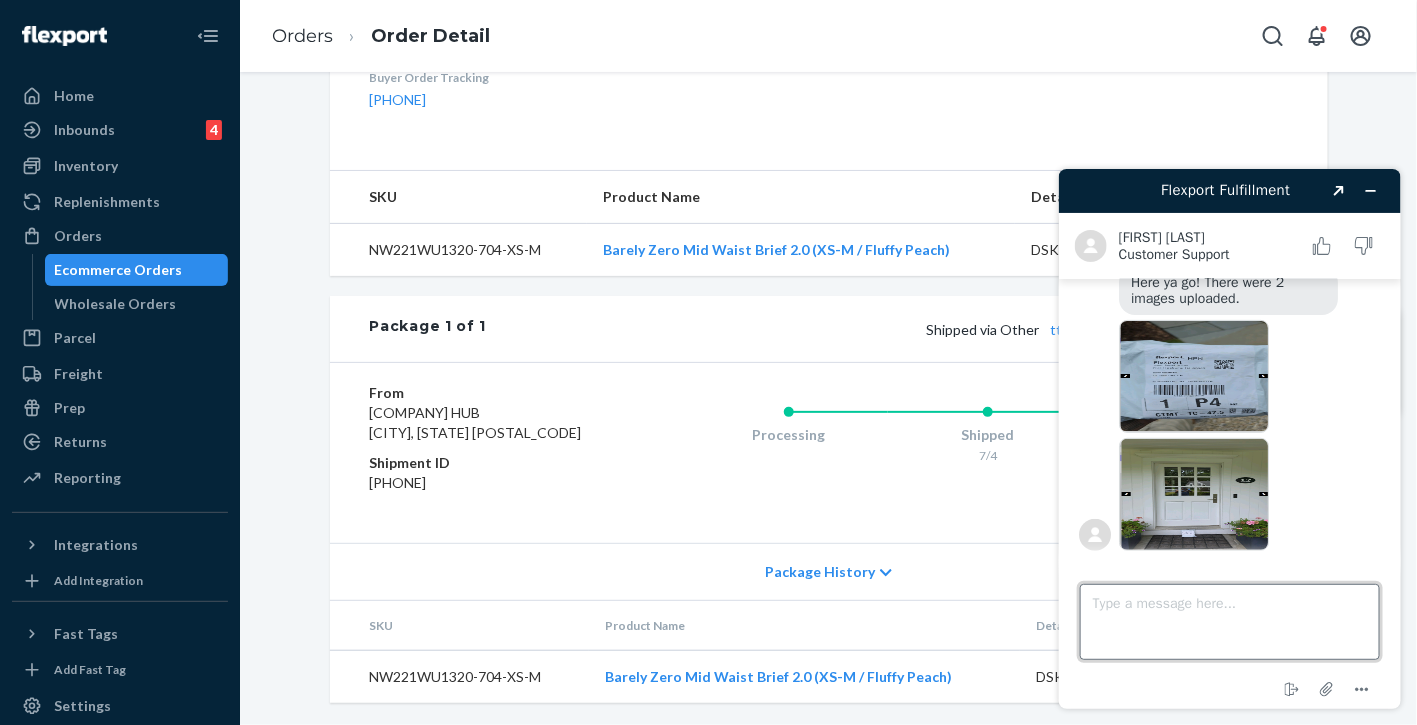 click on "Type a message here..." at bounding box center [1229, 621] 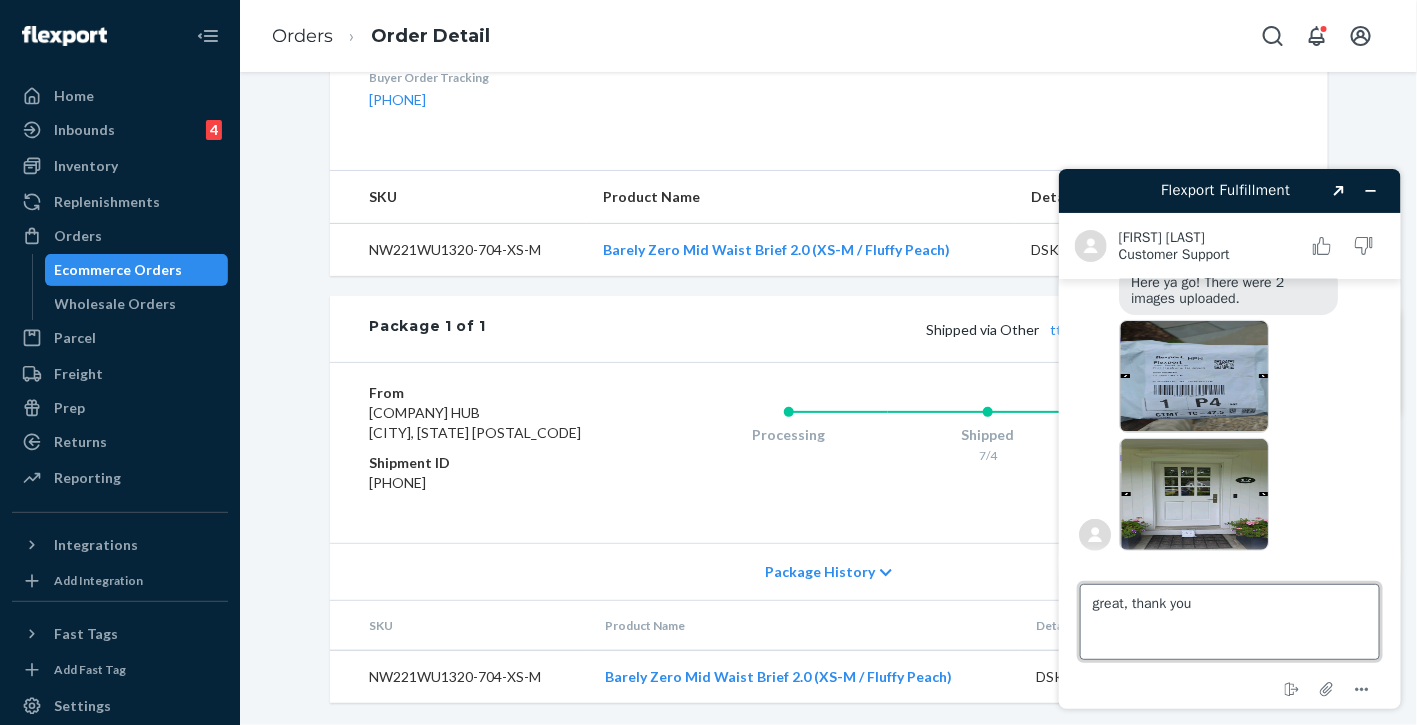 type on "great, thank you!" 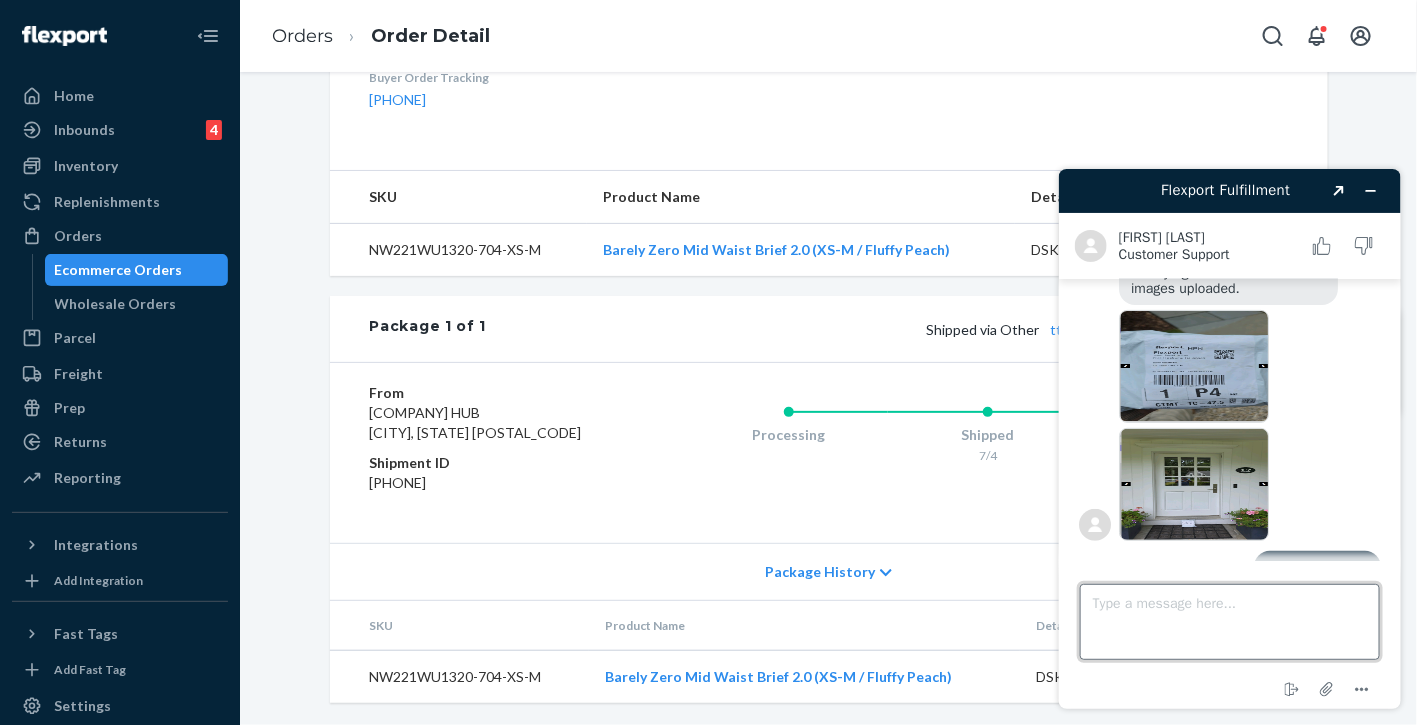 scroll, scrollTop: 347, scrollLeft: 0, axis: vertical 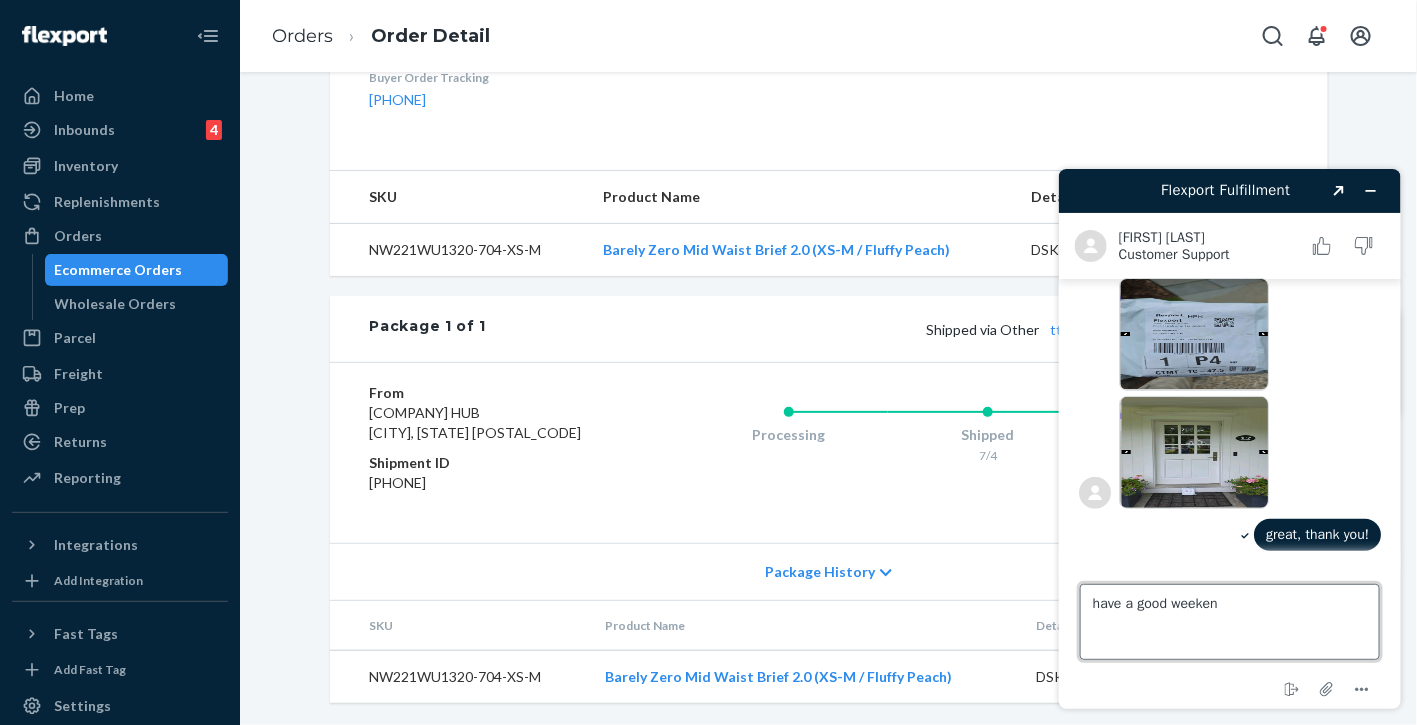 type on "have a good weekend" 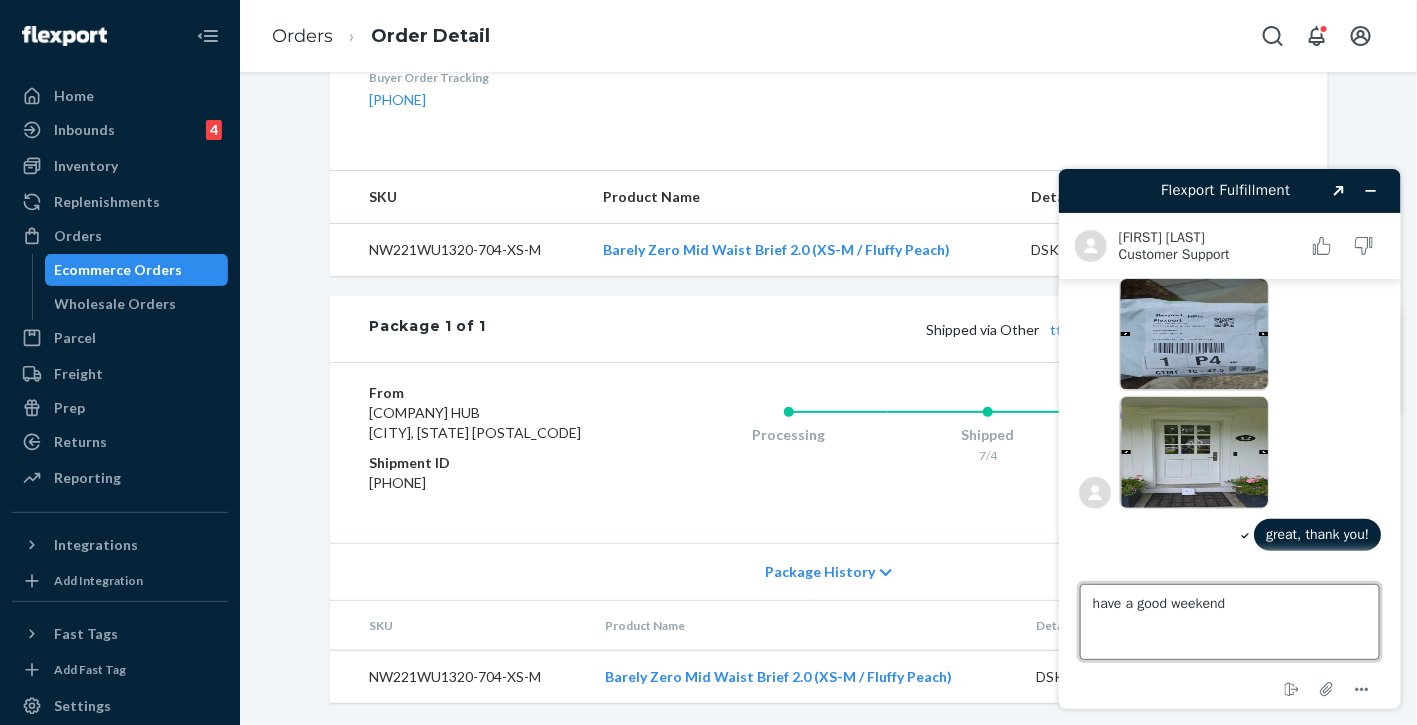 type 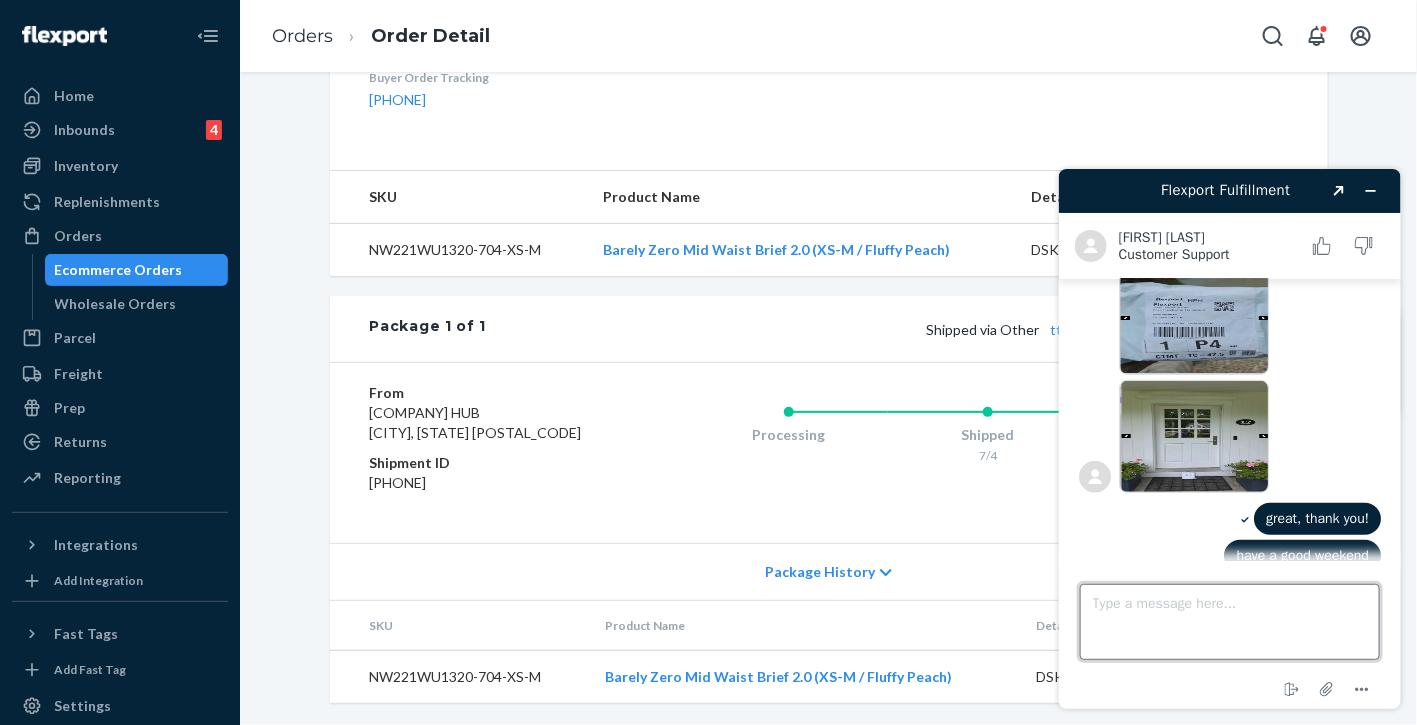scroll, scrollTop: 384, scrollLeft: 0, axis: vertical 